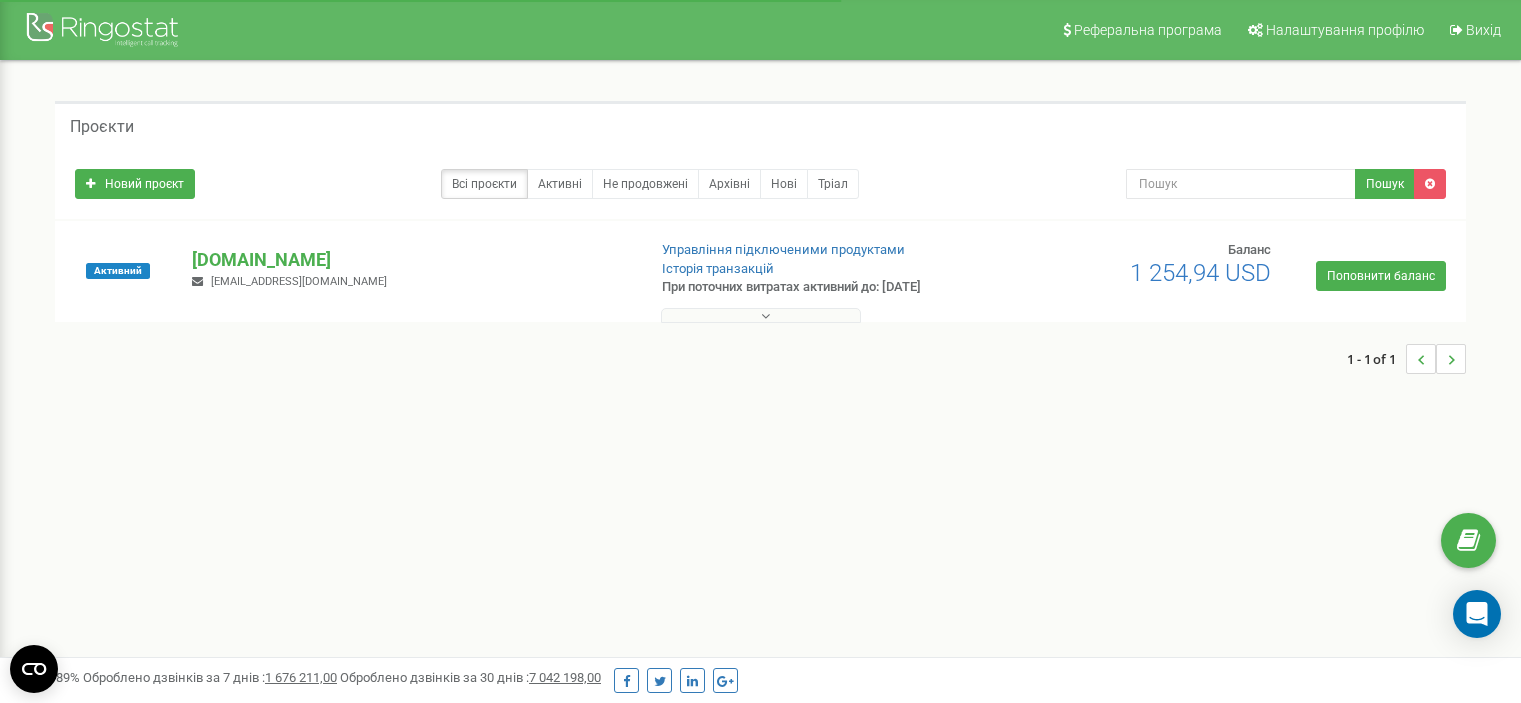 scroll, scrollTop: 0, scrollLeft: 0, axis: both 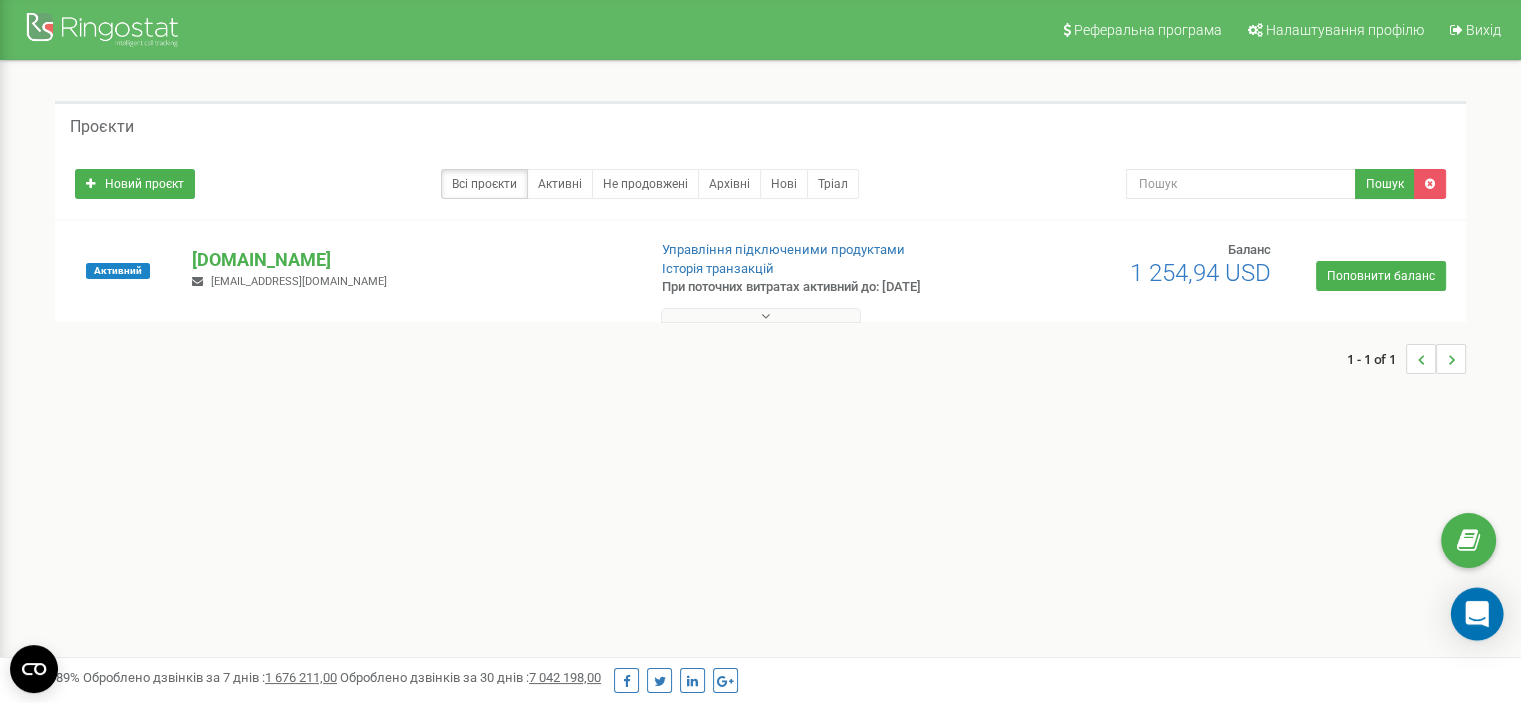 click 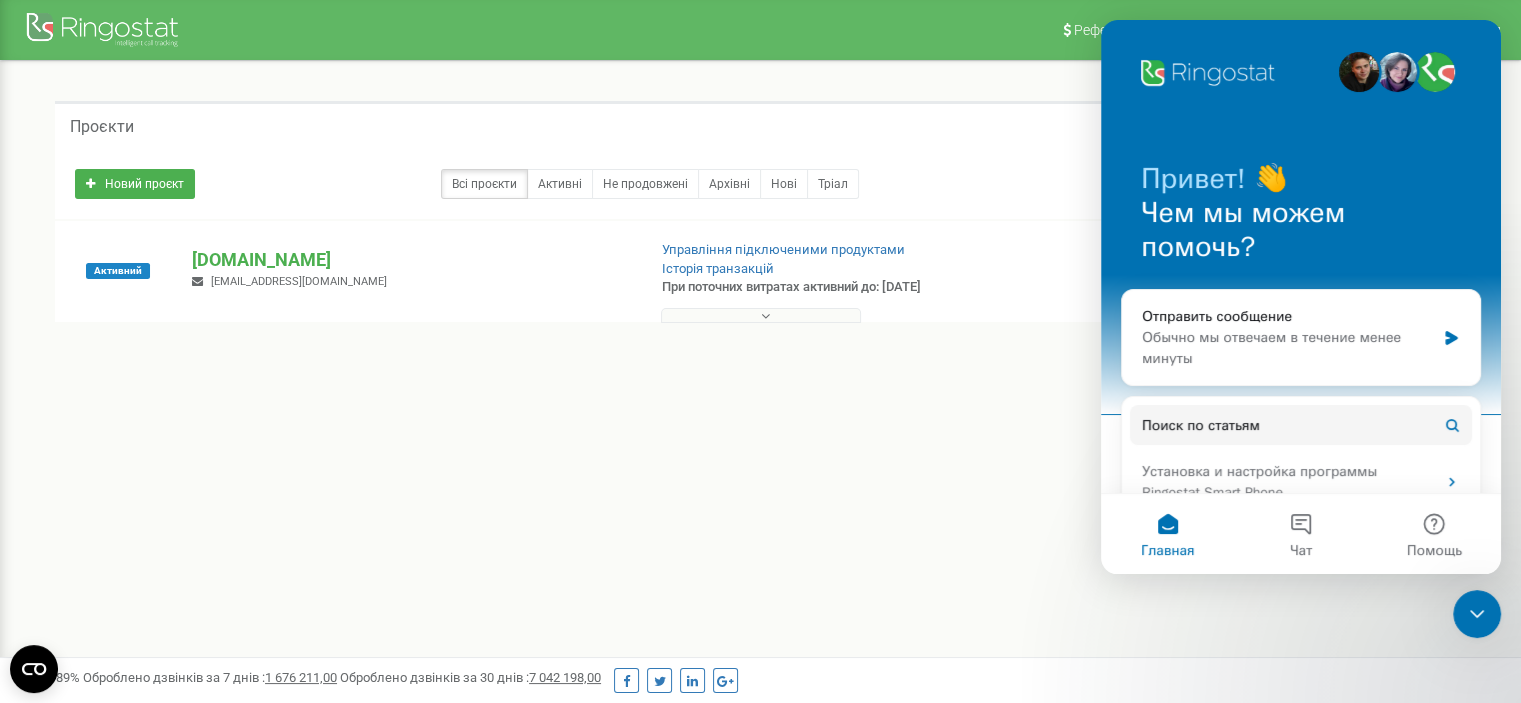 scroll, scrollTop: 0, scrollLeft: 0, axis: both 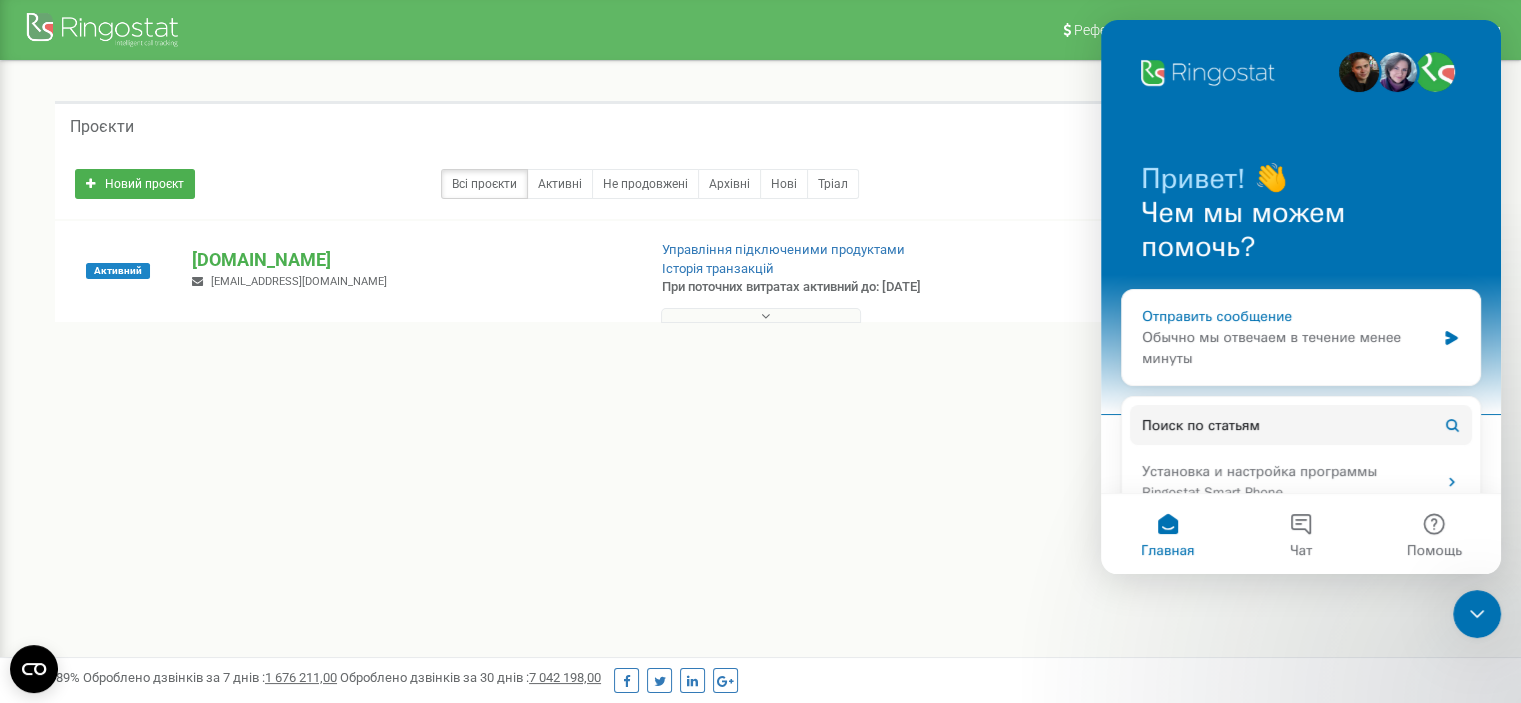 click on "Отправить сообщение" at bounding box center [1288, 316] 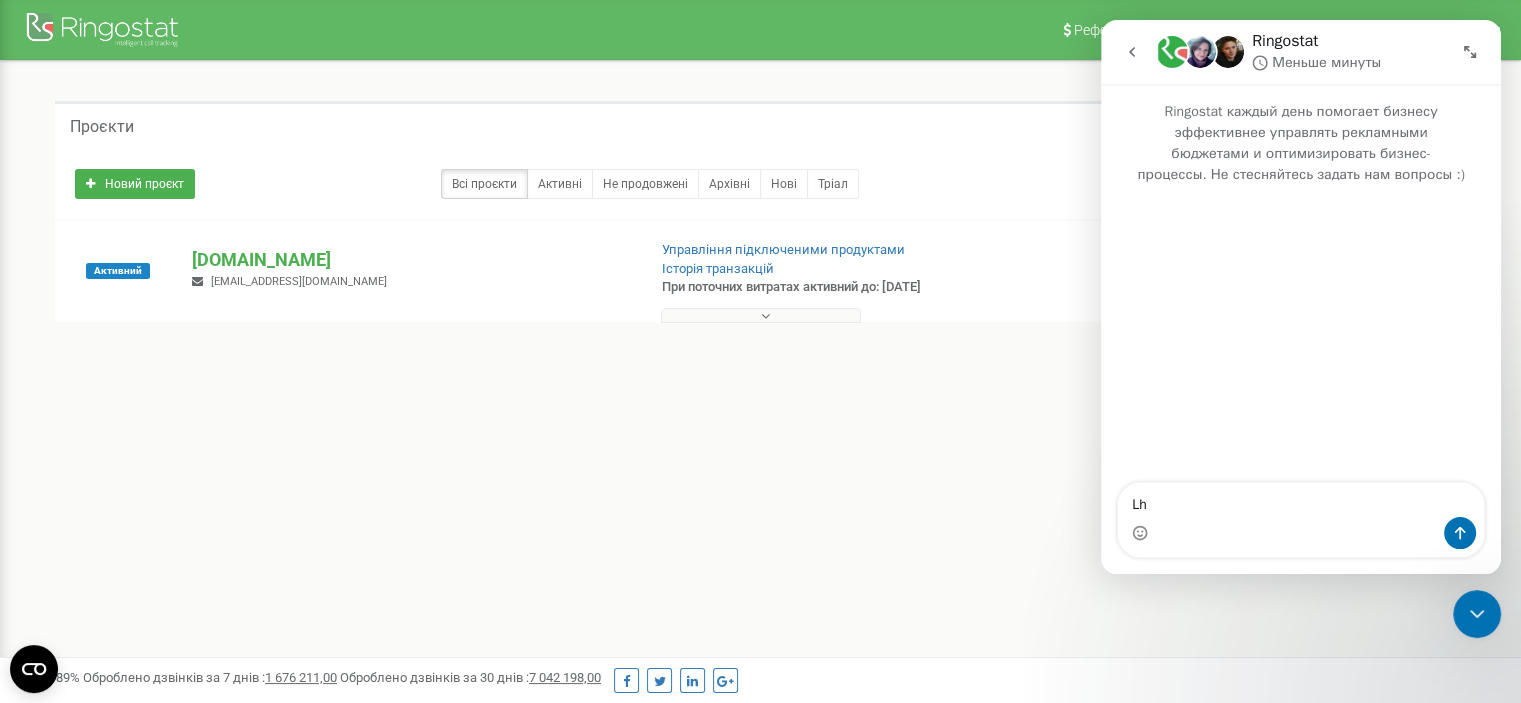 type on "L" 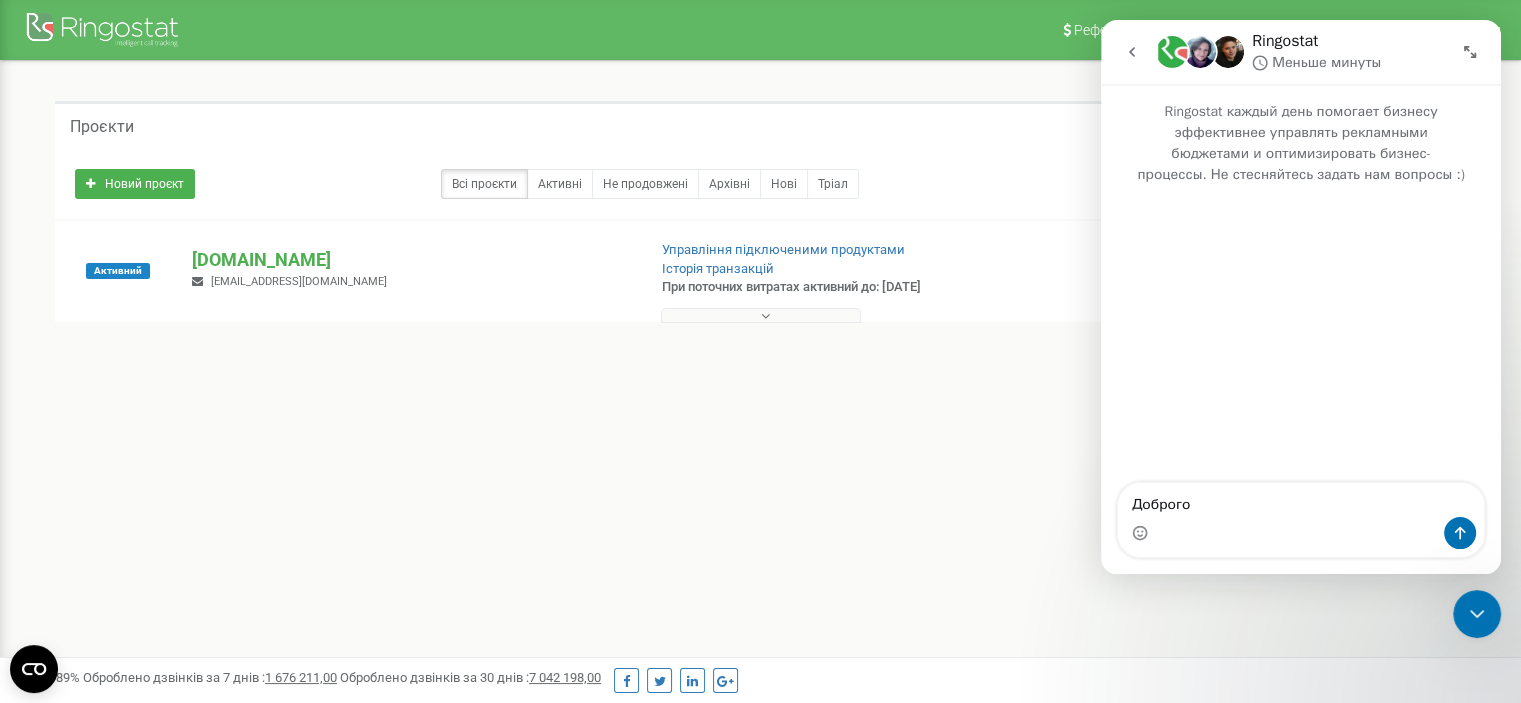 type on "Доброго" 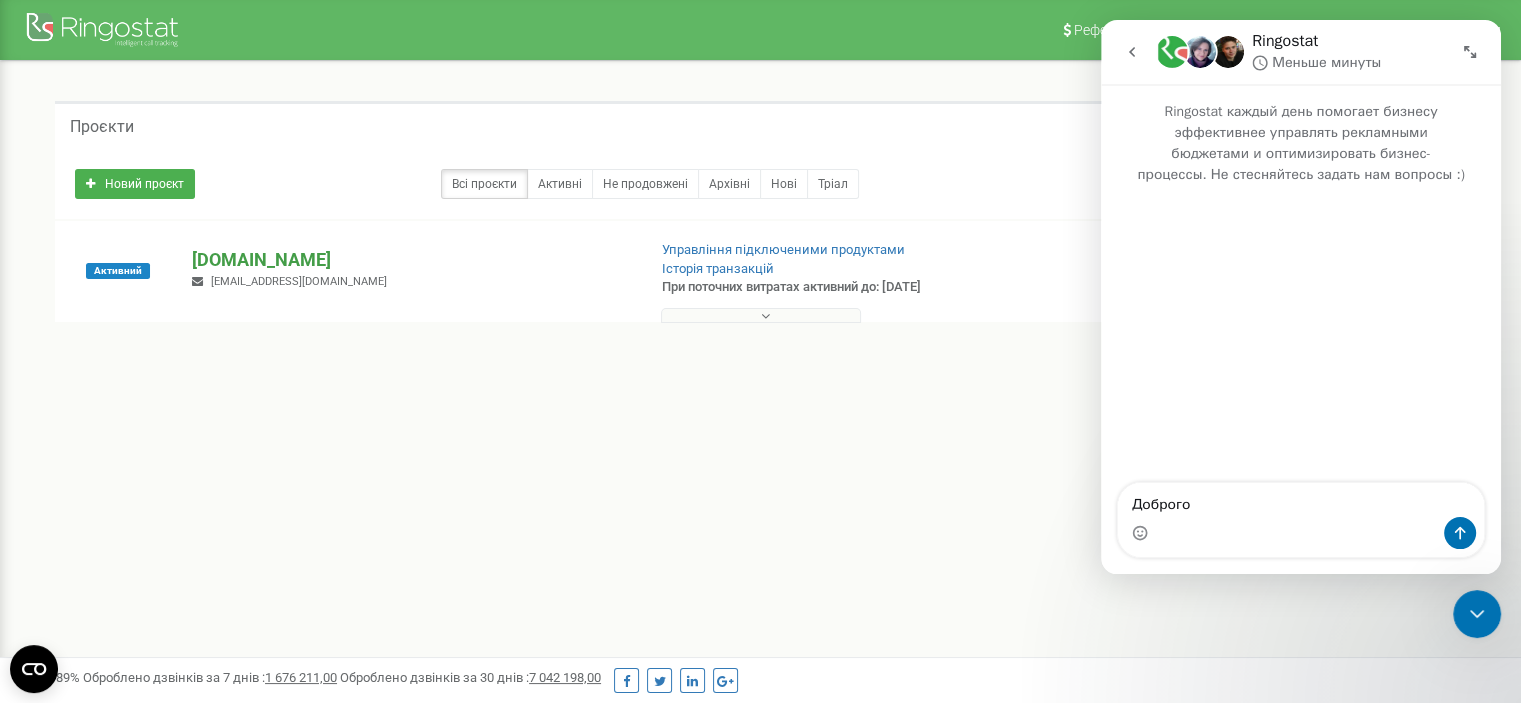 click on "[DOMAIN_NAME]" at bounding box center (410, 260) 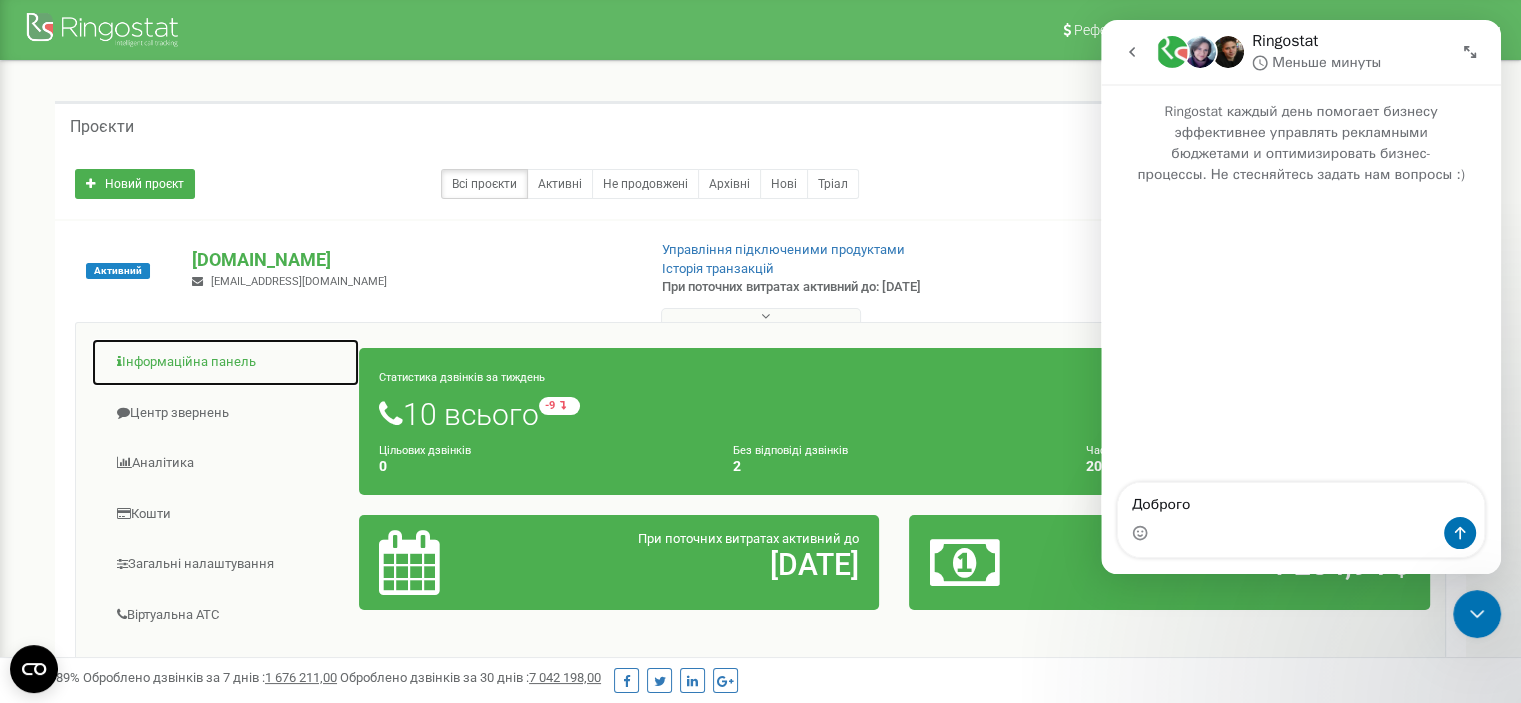 click on "Інформаційна панель" at bounding box center (225, 362) 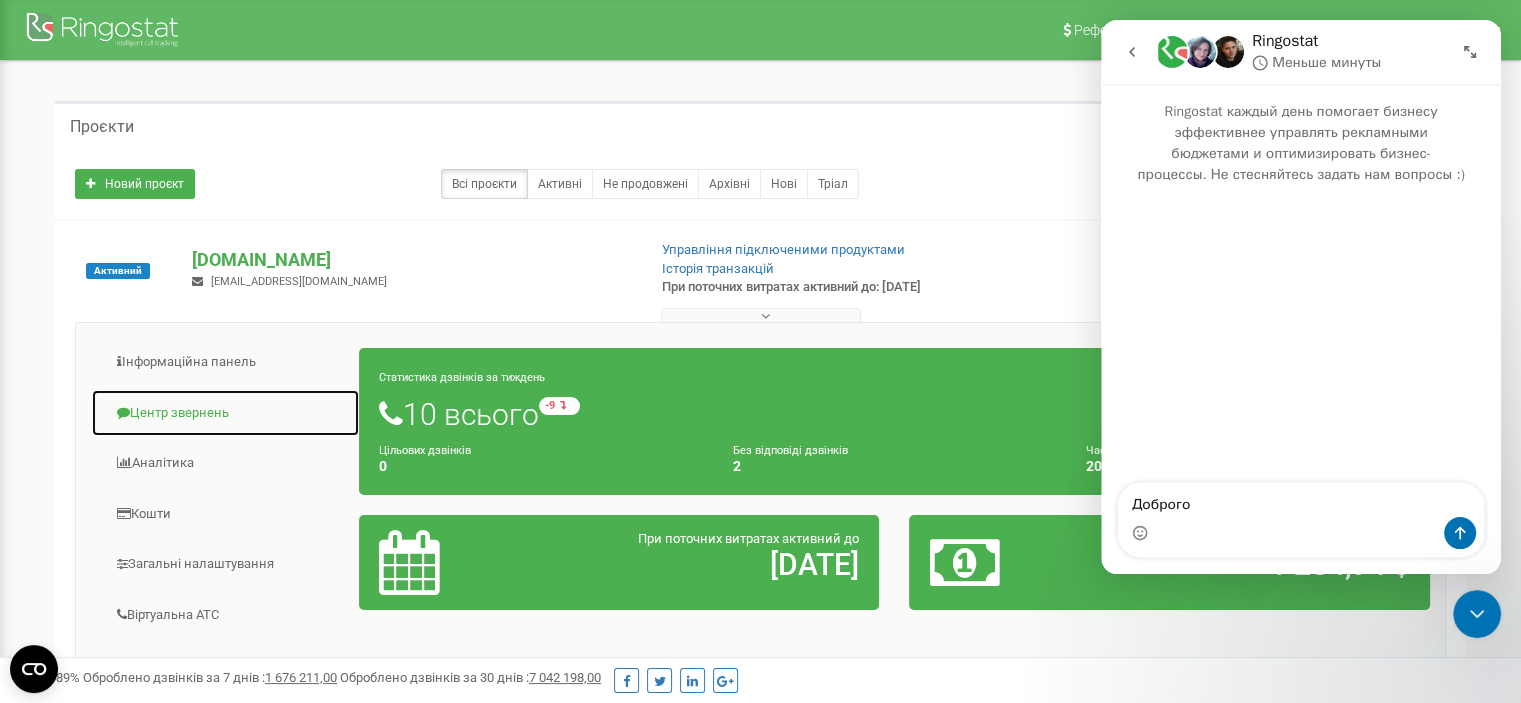 click on "Центр звернень" at bounding box center [225, 413] 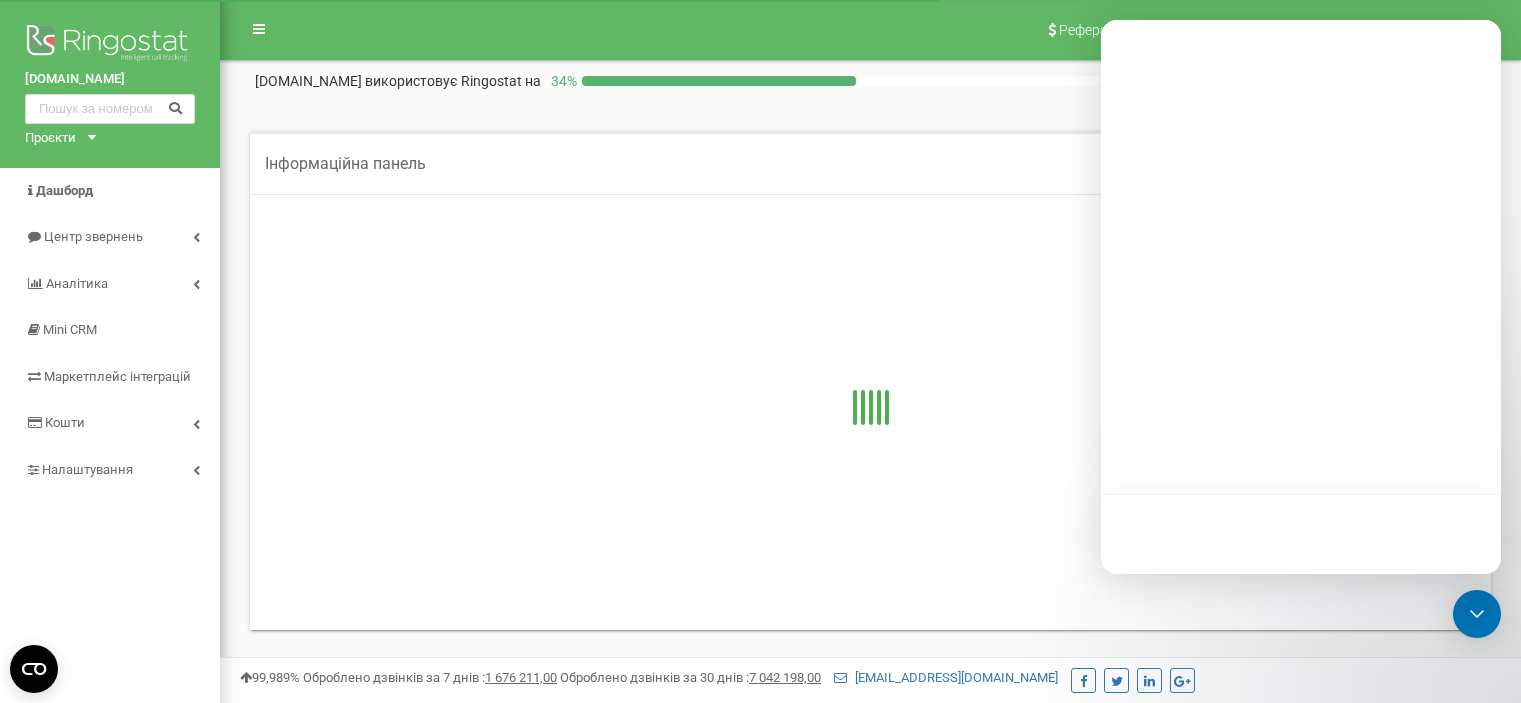 scroll, scrollTop: 0, scrollLeft: 0, axis: both 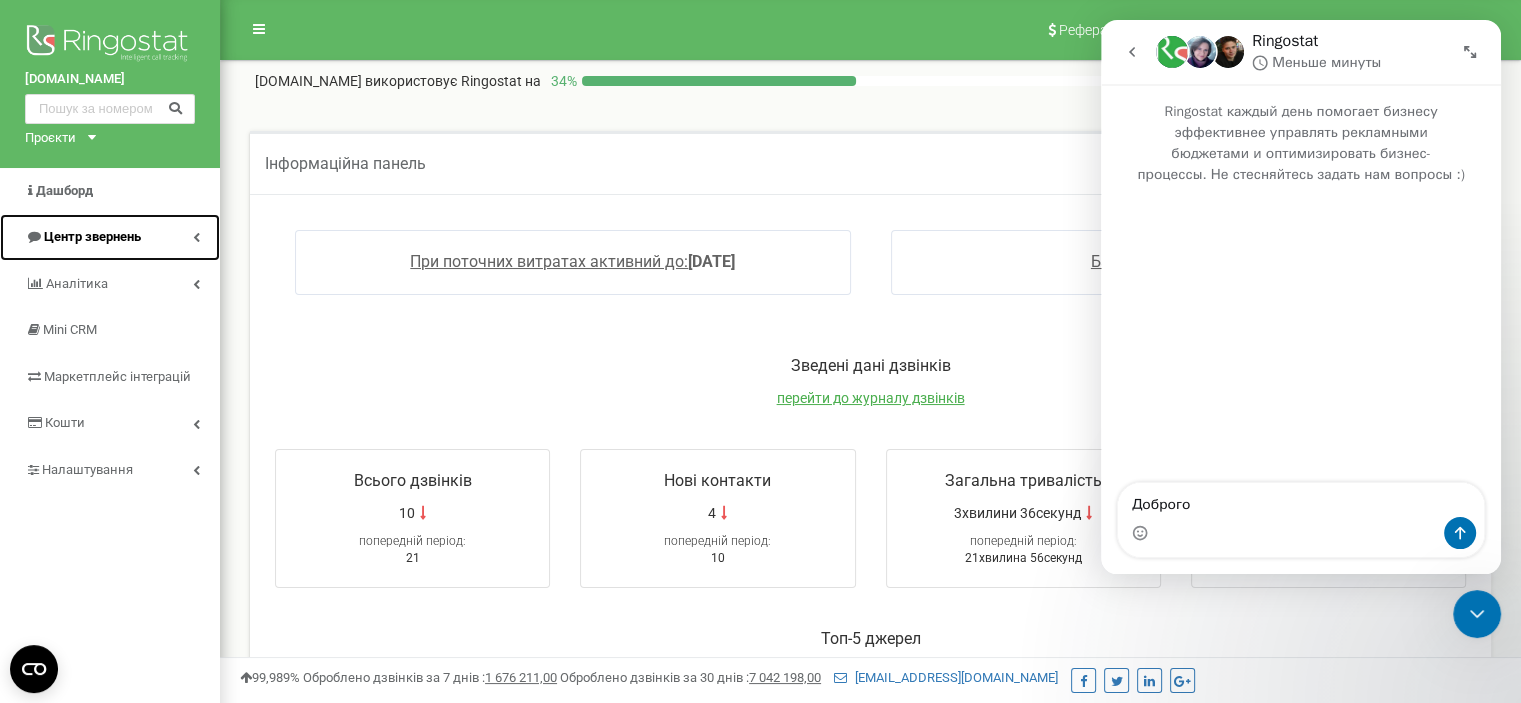click on "Центр звернень" at bounding box center [92, 236] 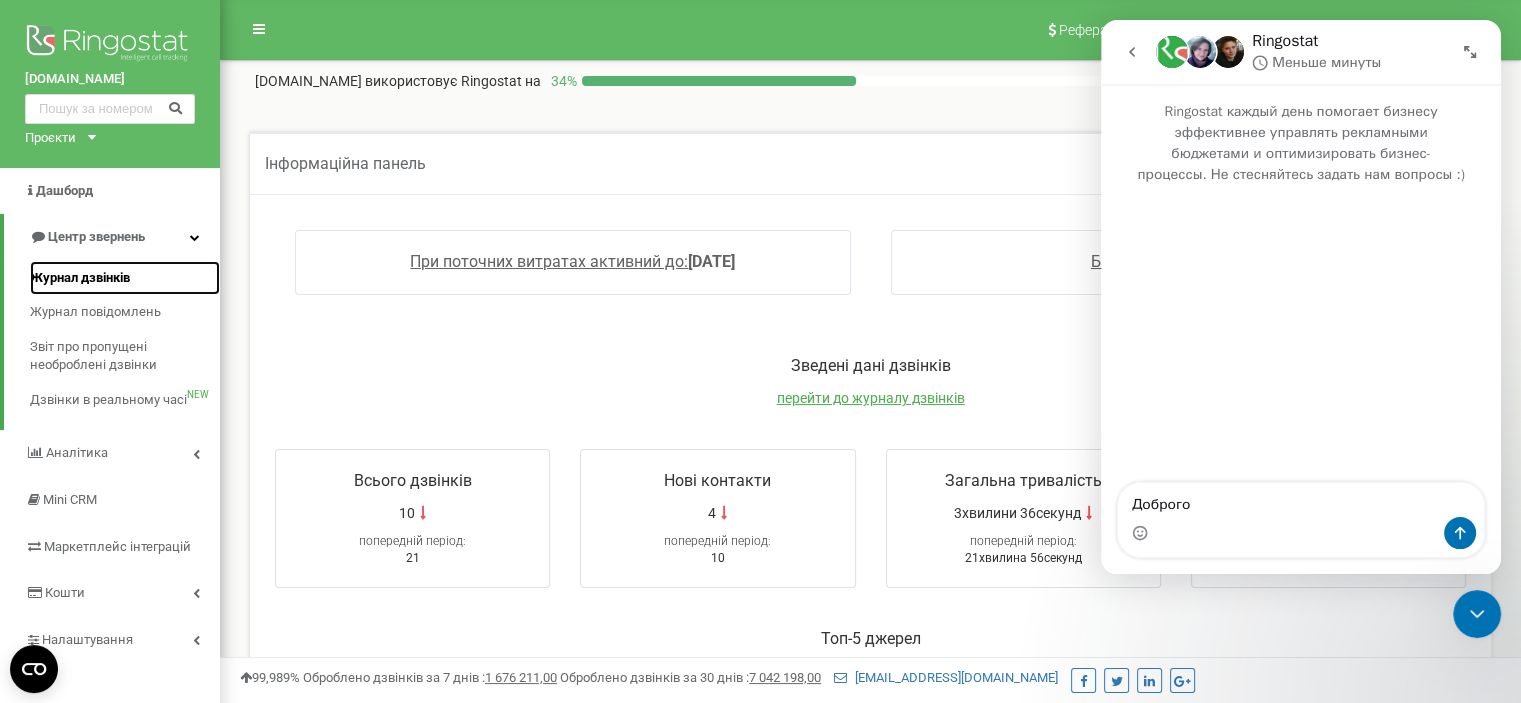 click on "Журнал дзвінків" at bounding box center (80, 278) 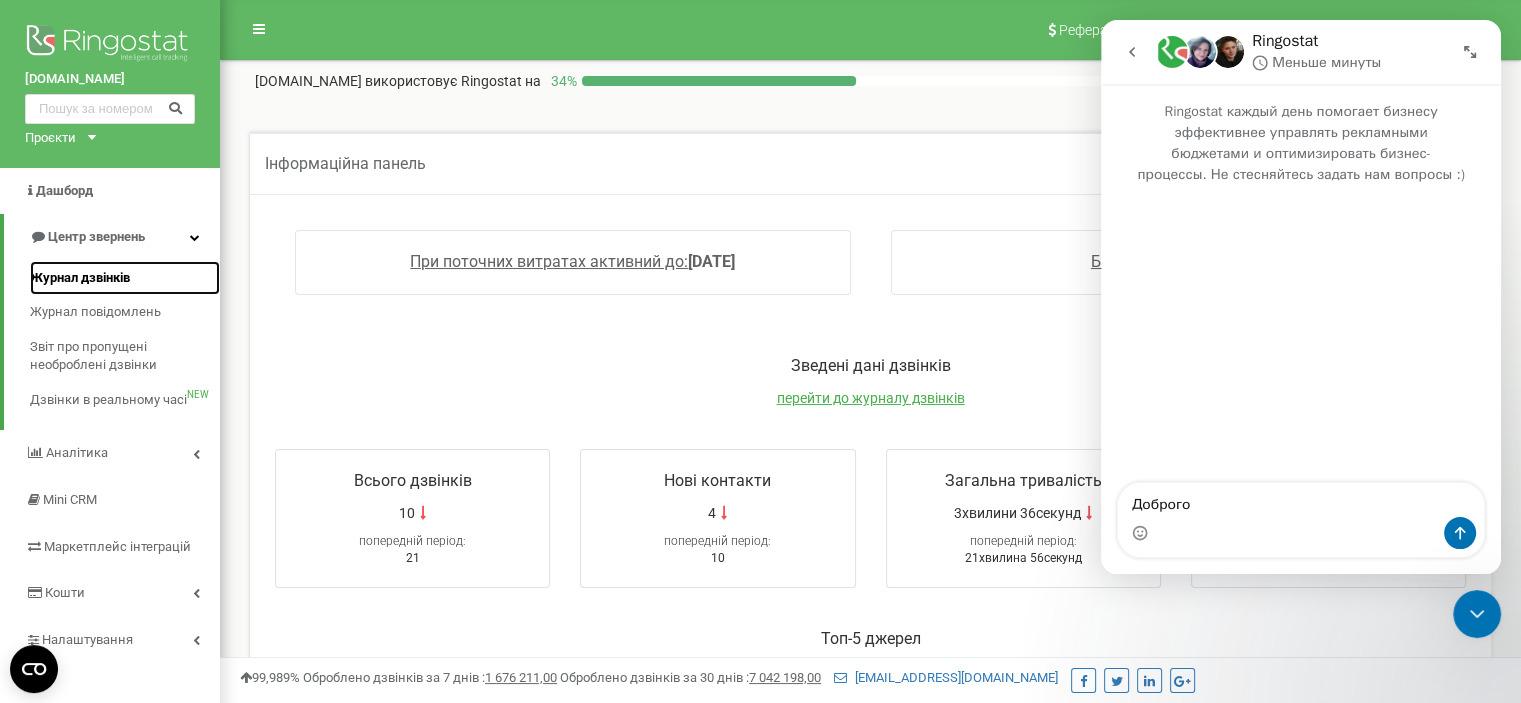 click on "Журнал дзвінків" at bounding box center (80, 278) 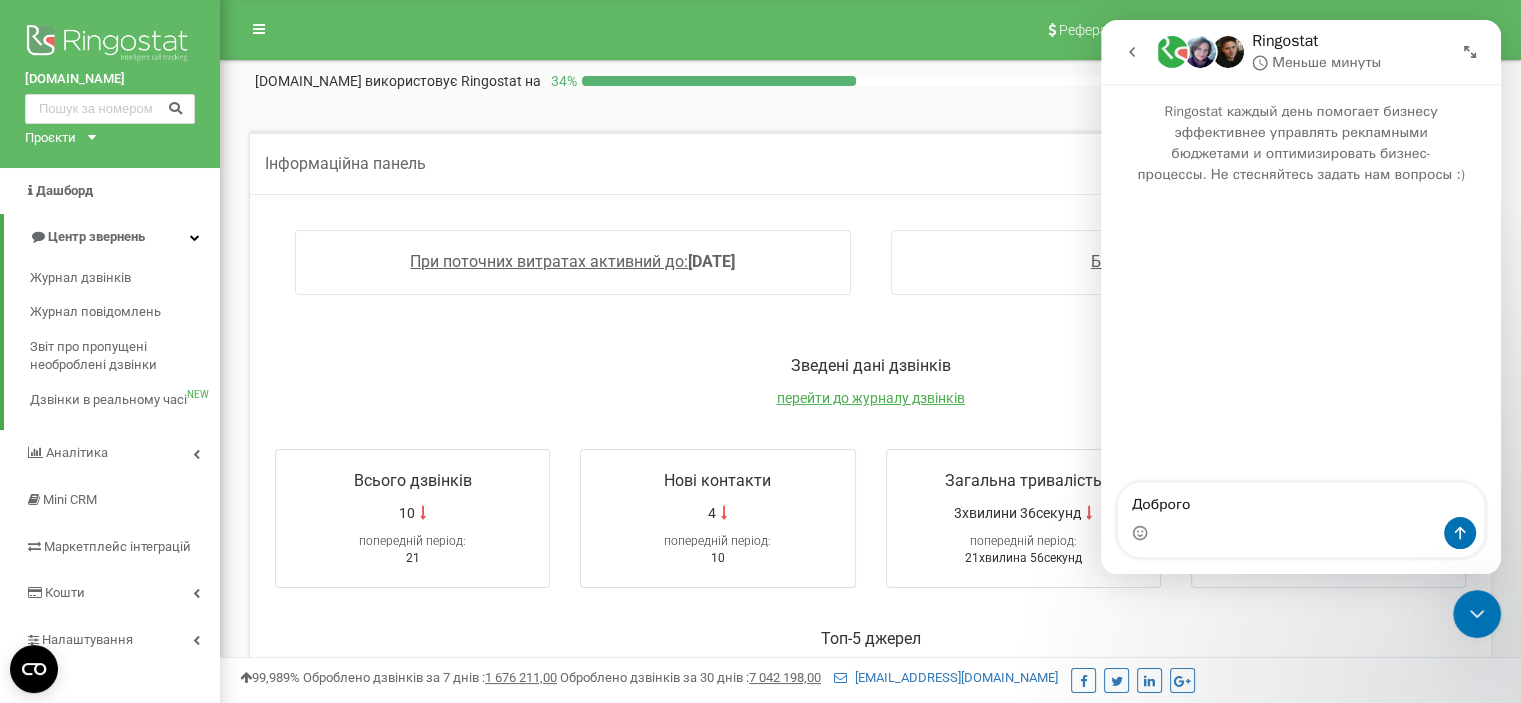 click 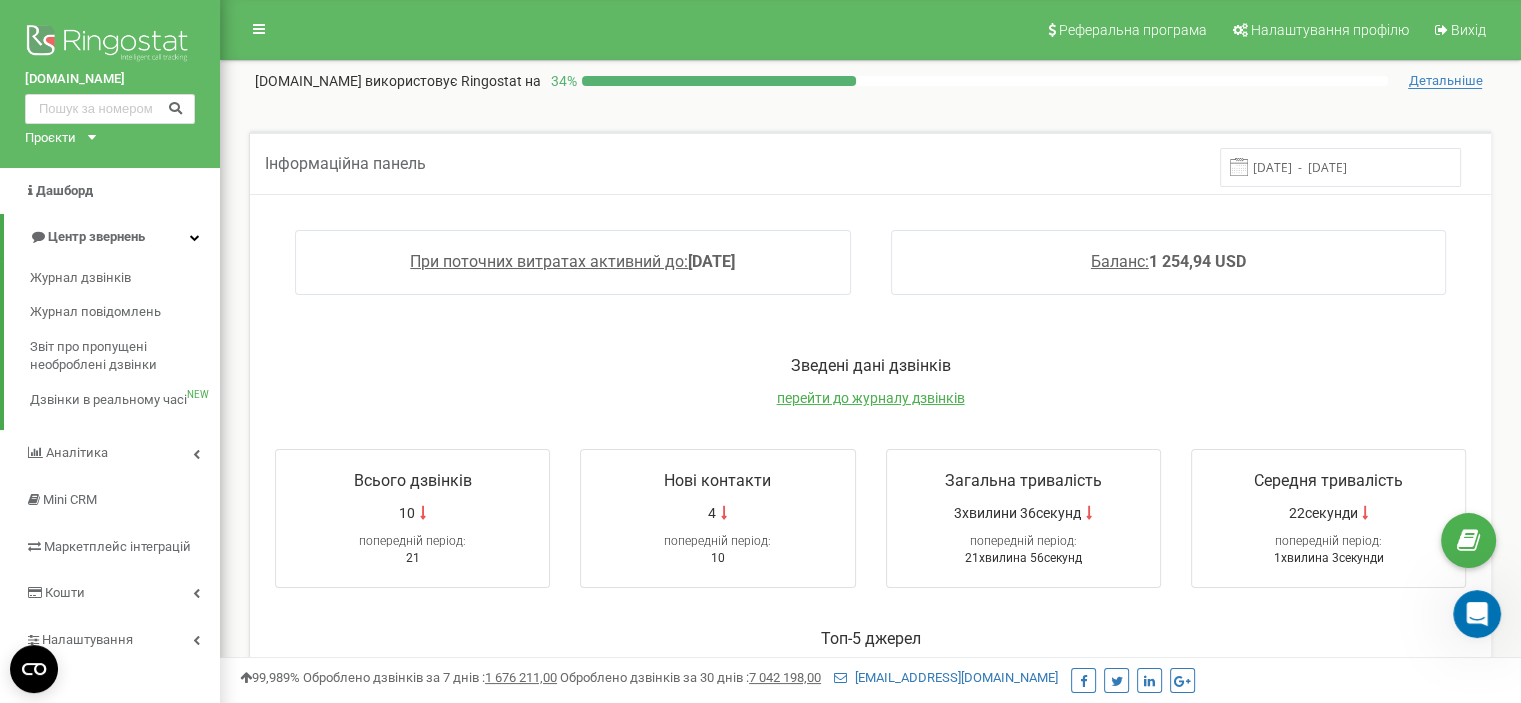 scroll, scrollTop: 0, scrollLeft: 0, axis: both 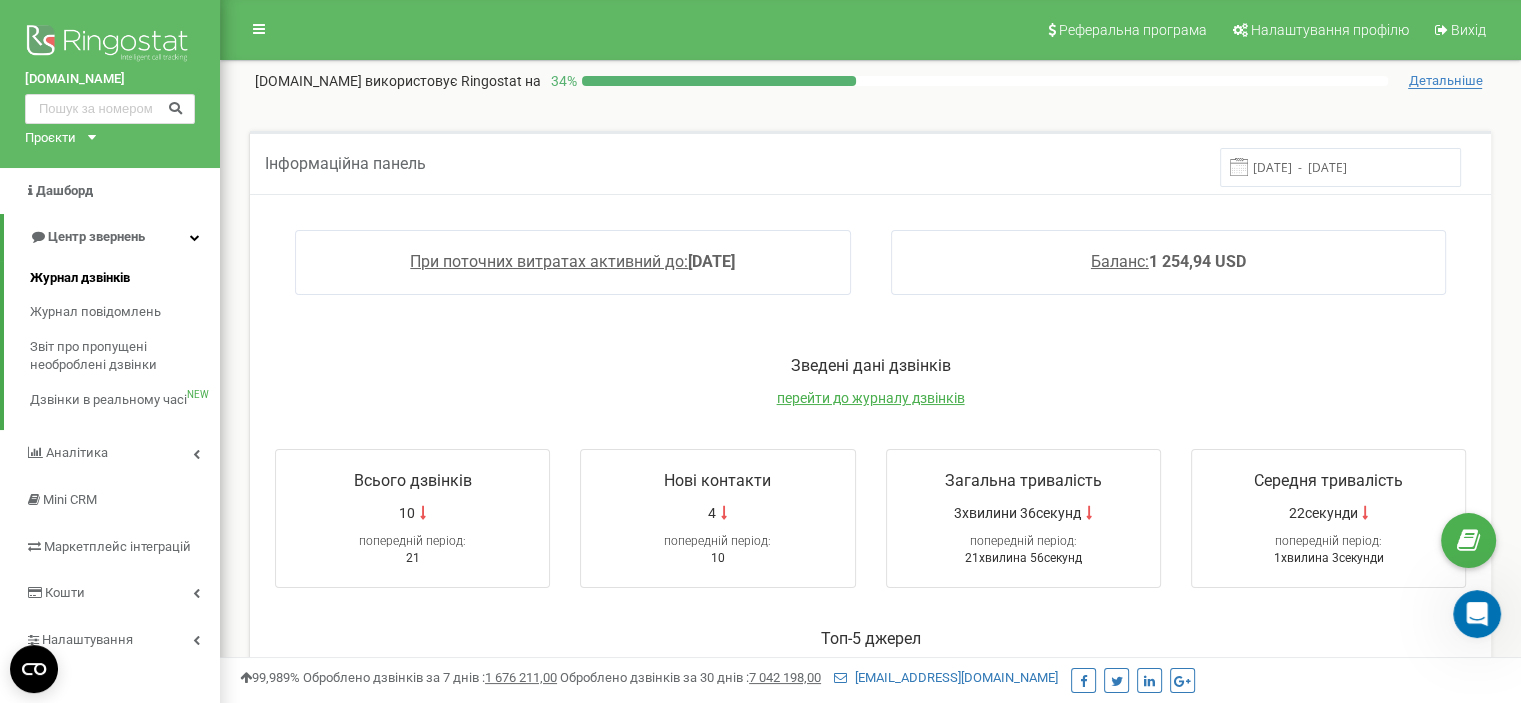 click on "Журнал дзвінків" at bounding box center (125, 278) 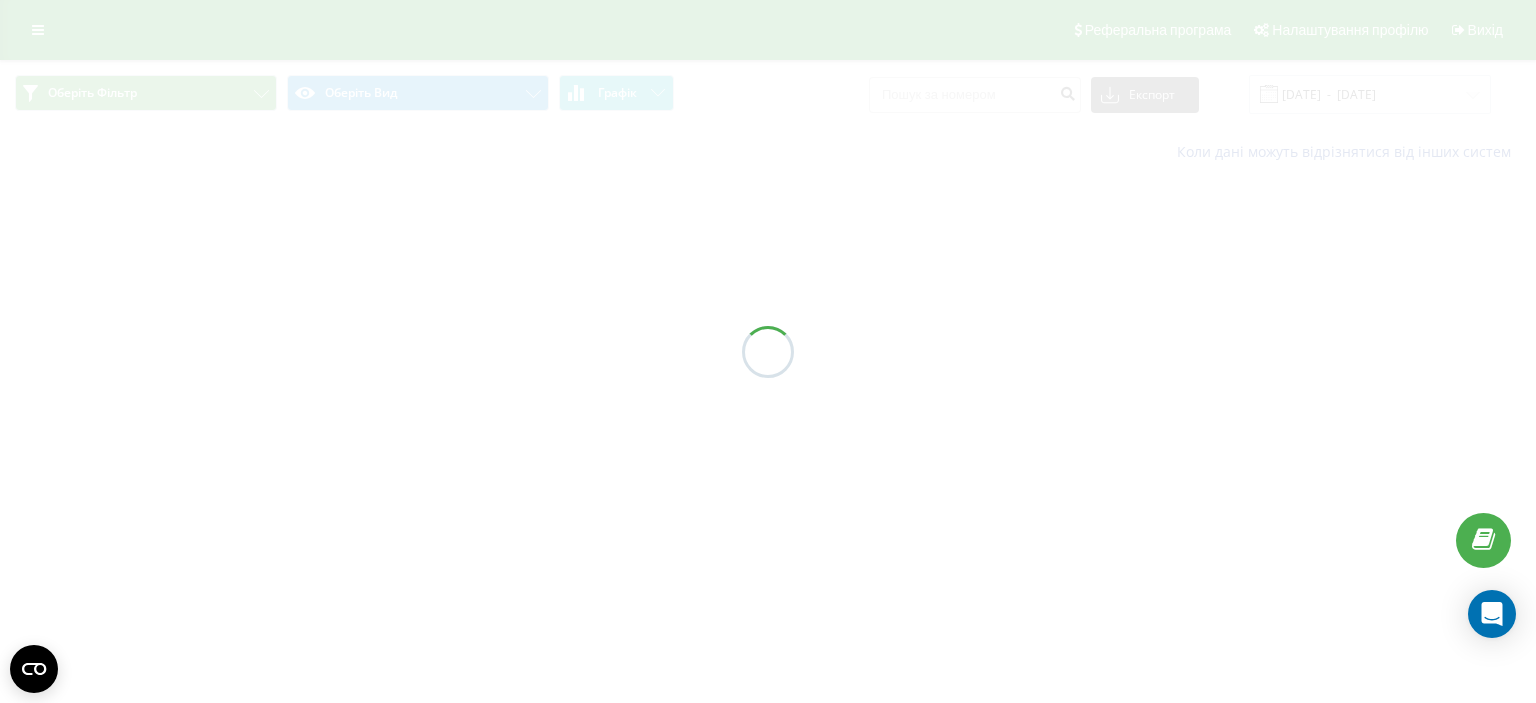 scroll, scrollTop: 0, scrollLeft: 0, axis: both 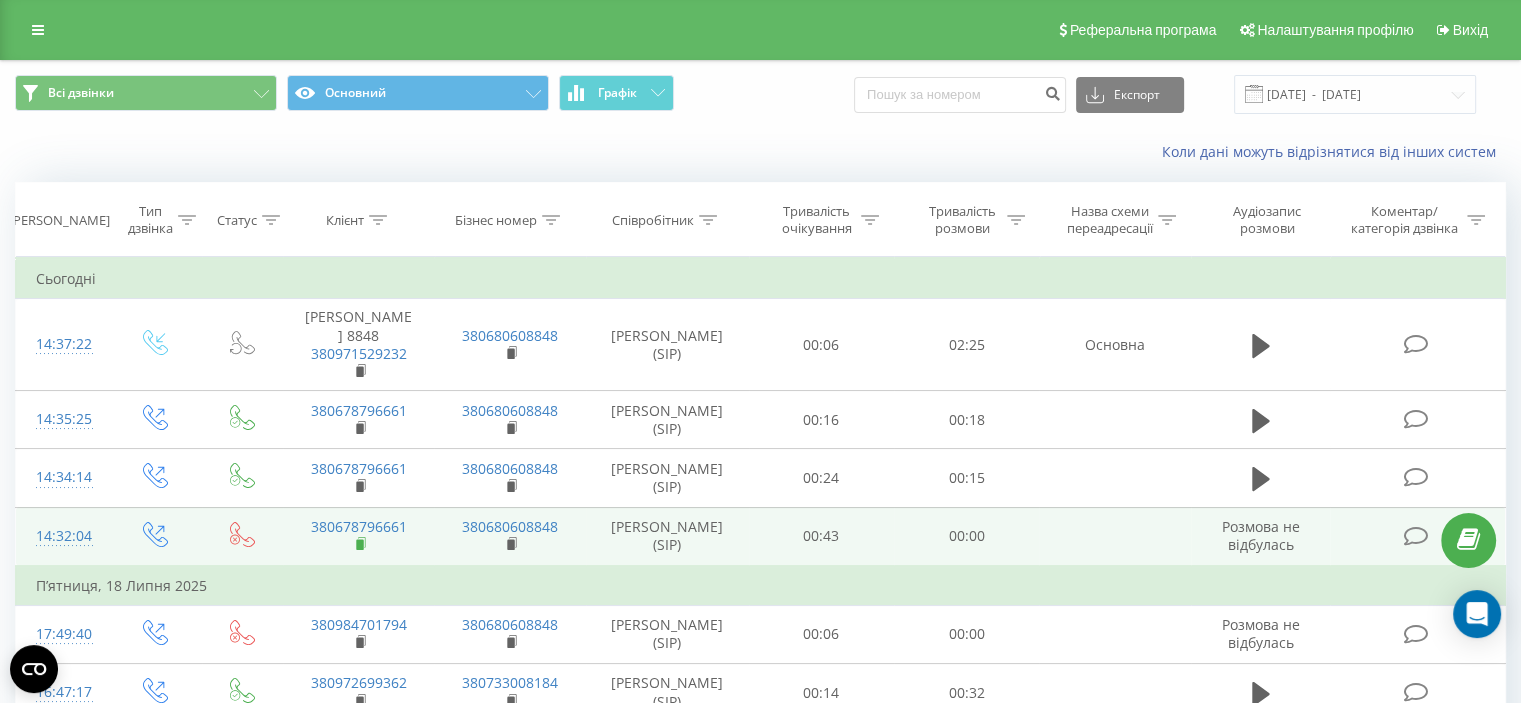 click 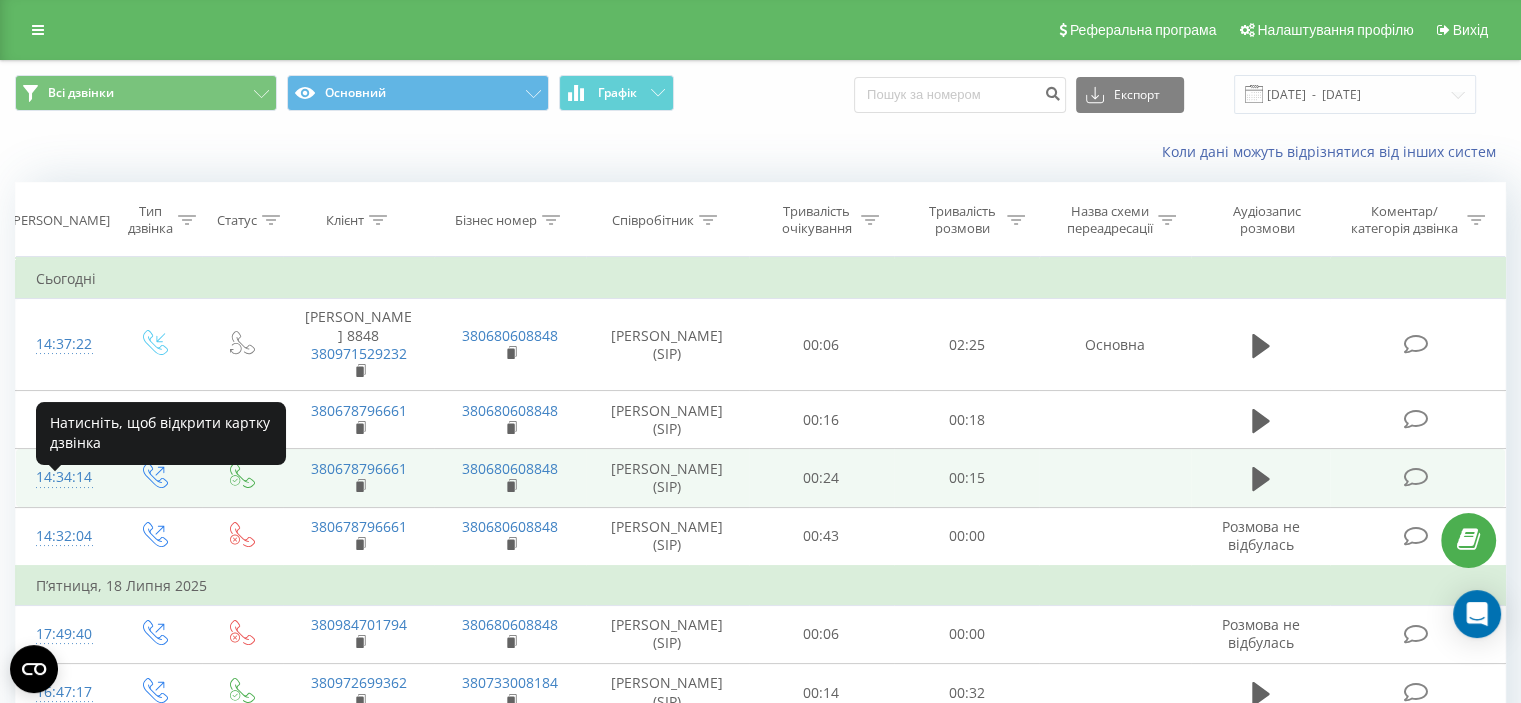 click on "14:34:14" at bounding box center (62, 477) 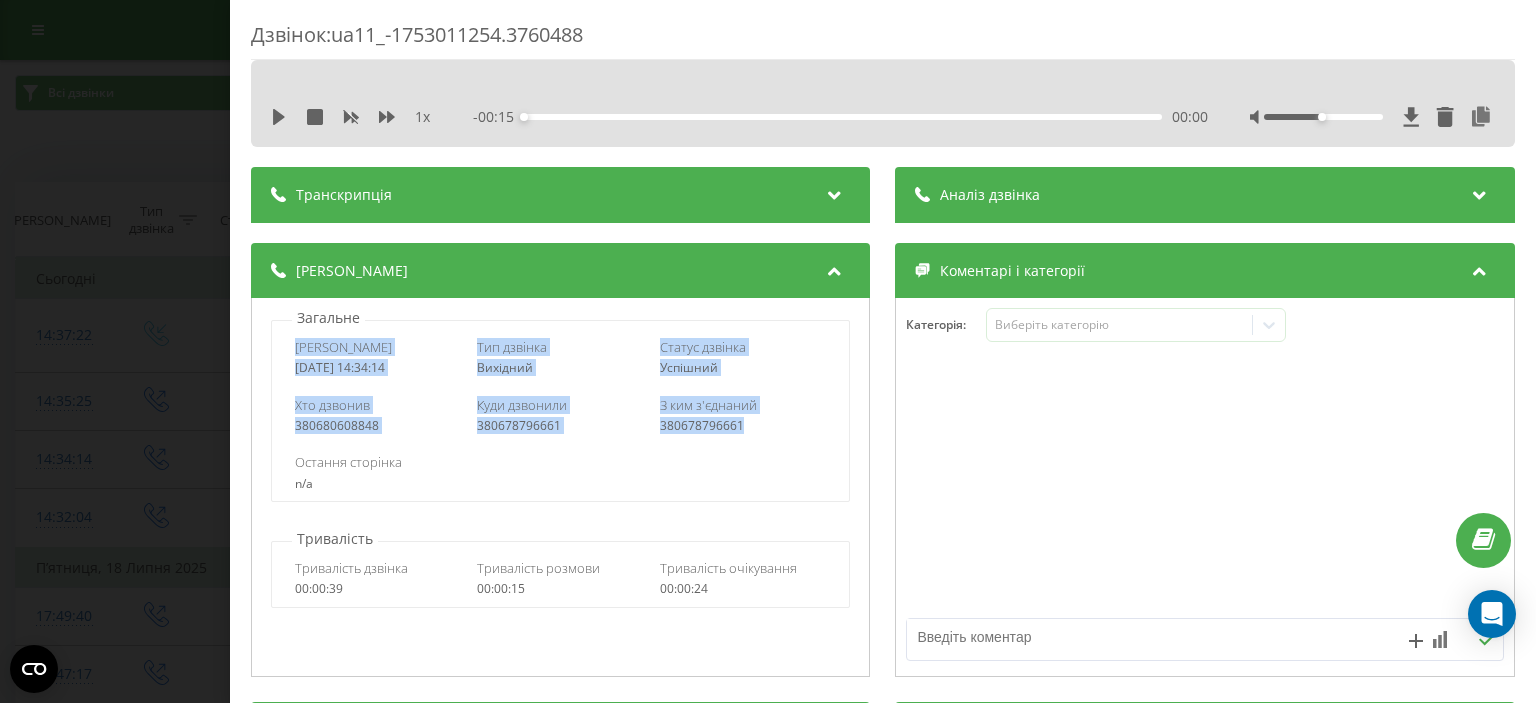 drag, startPoint x: 318, startPoint y: 344, endPoint x: 761, endPoint y: 427, distance: 450.70834 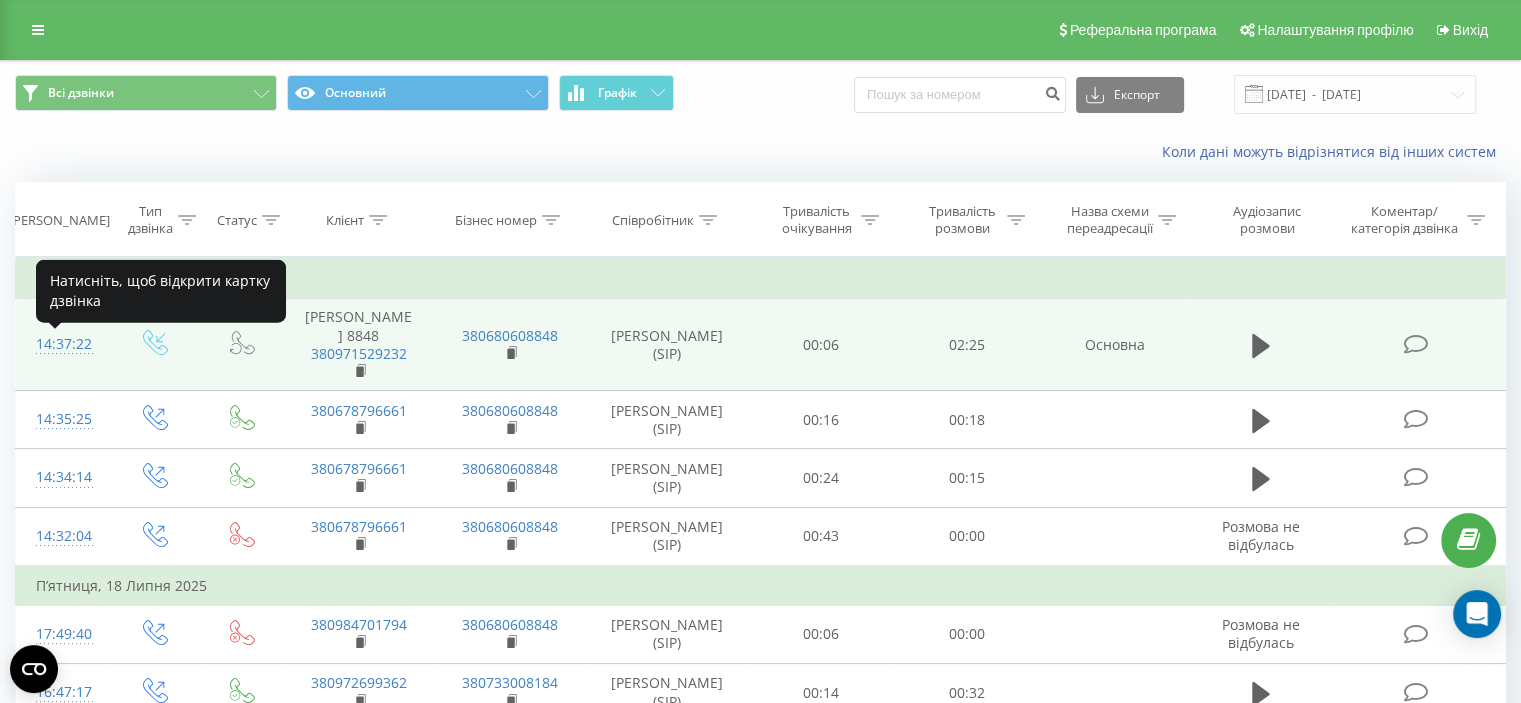 click on "14:37:22" at bounding box center [62, 344] 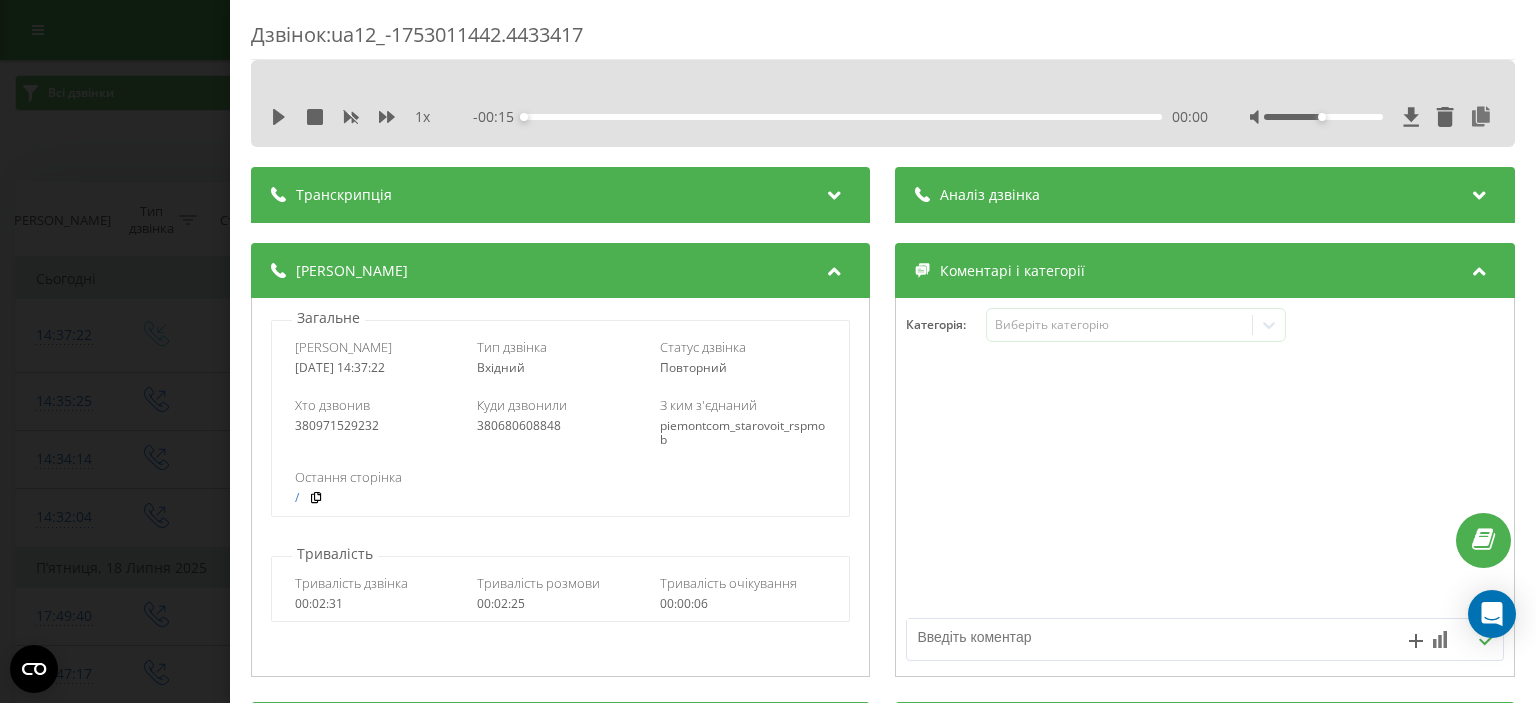 drag, startPoint x: 280, startPoint y: 307, endPoint x: 408, endPoint y: 371, distance: 143.10835 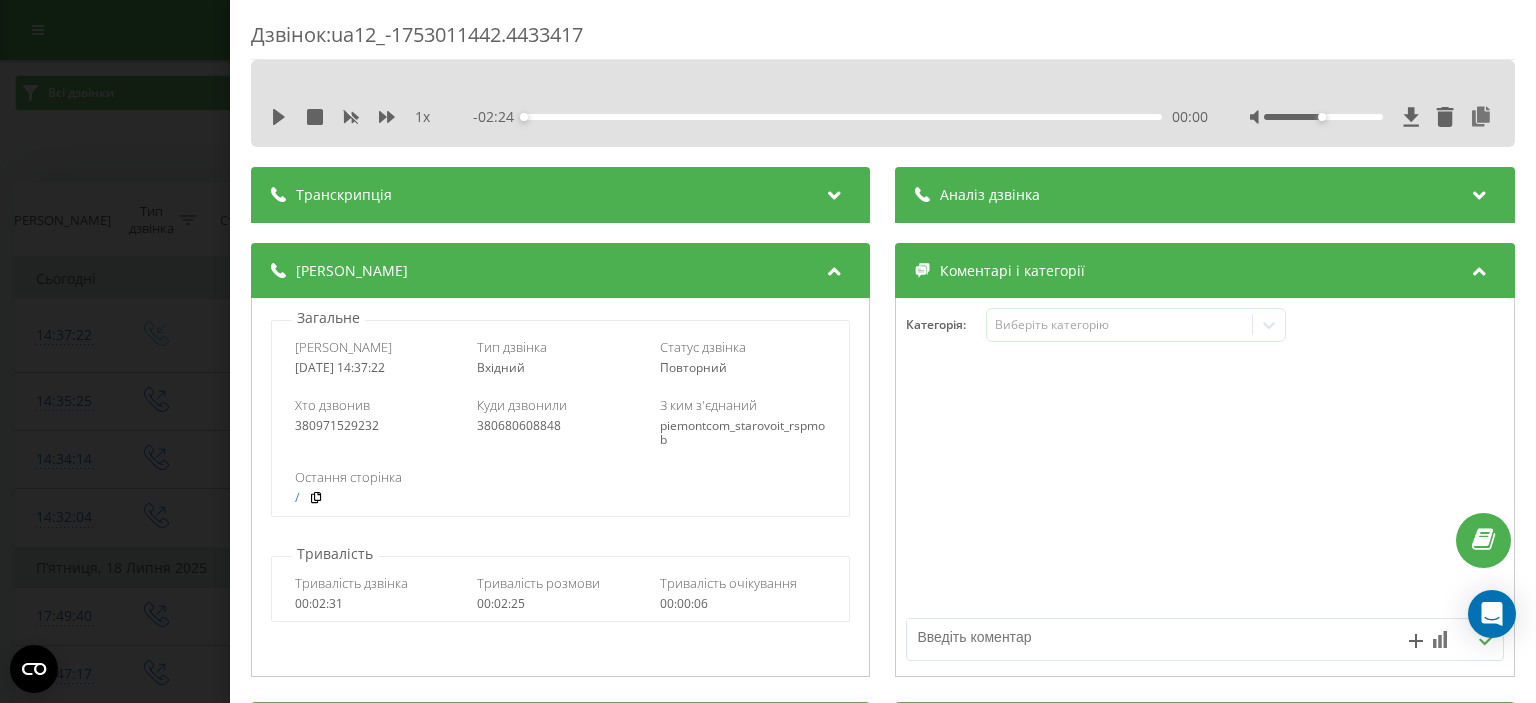 click on "Дата дзвінка 2025-07-20 14:37:22 Тип дзвінка Вхідний Статус дзвінка Повторний" at bounding box center [560, 357] 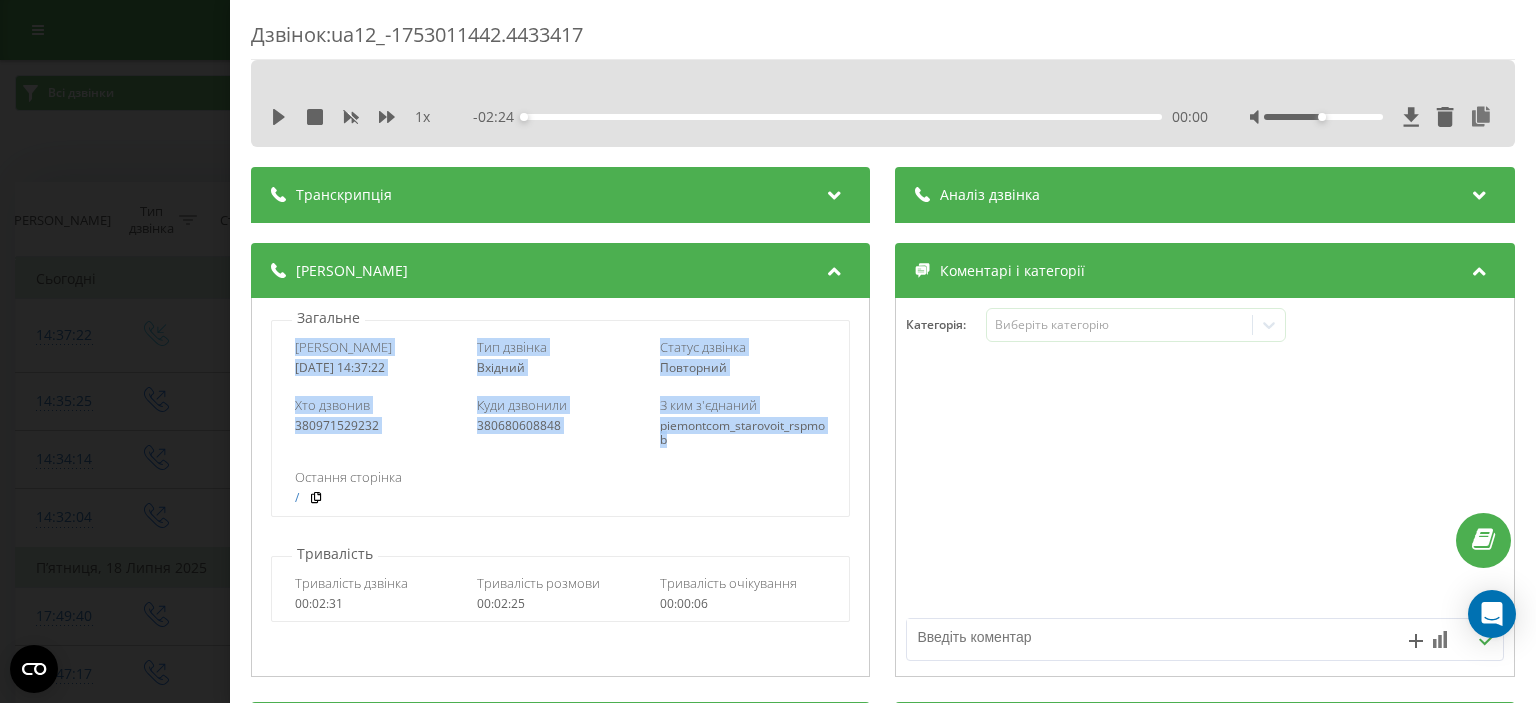 drag, startPoint x: 283, startPoint y: 343, endPoint x: 840, endPoint y: 455, distance: 568.14874 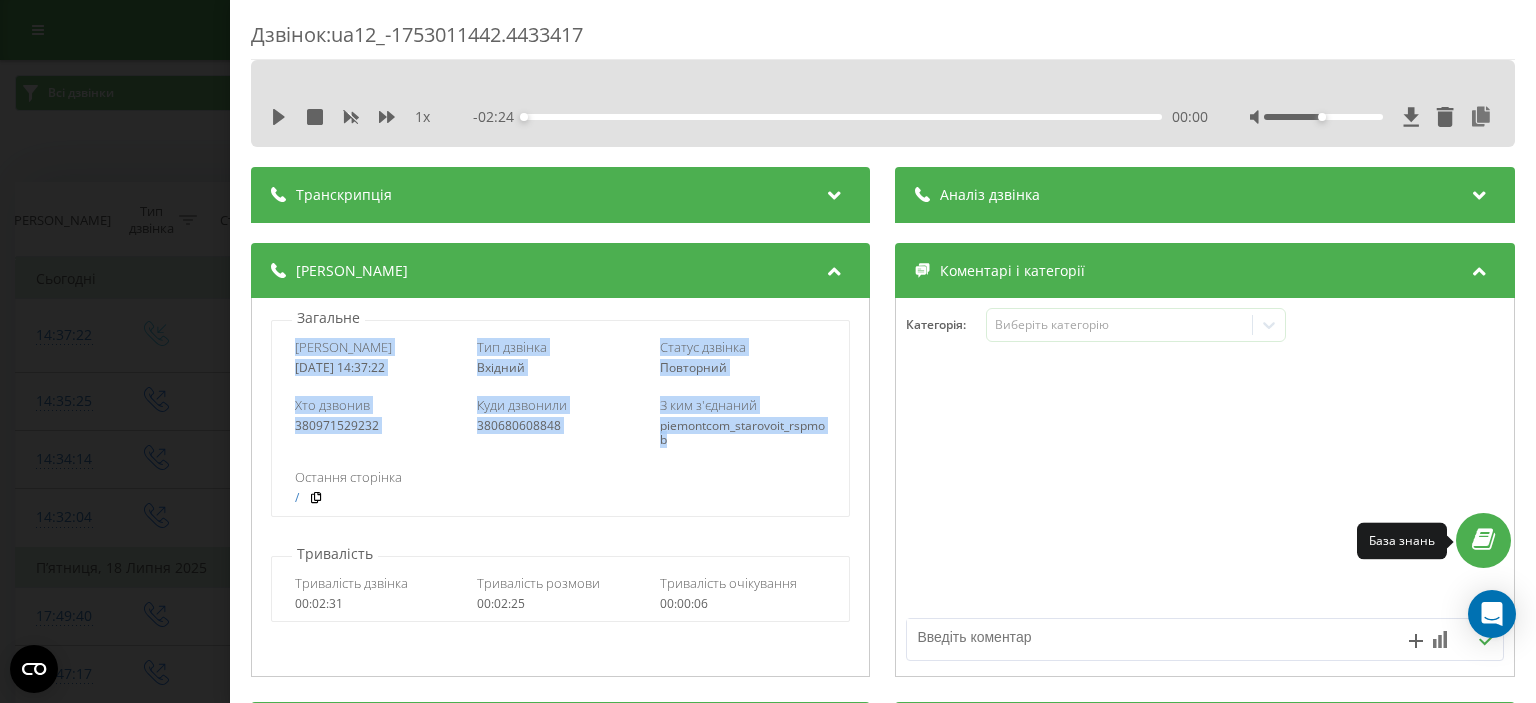 click at bounding box center (1483, 540) 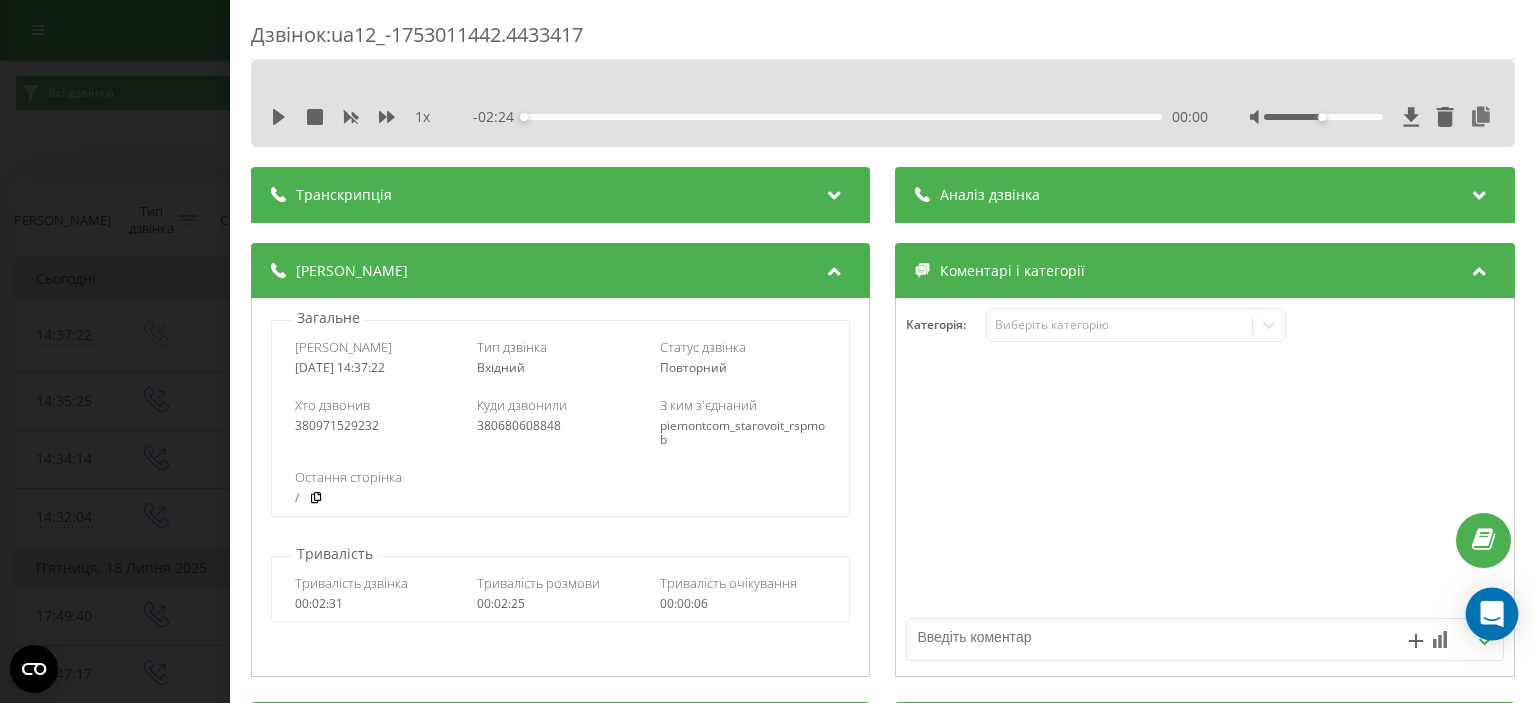 click at bounding box center (1492, 614) 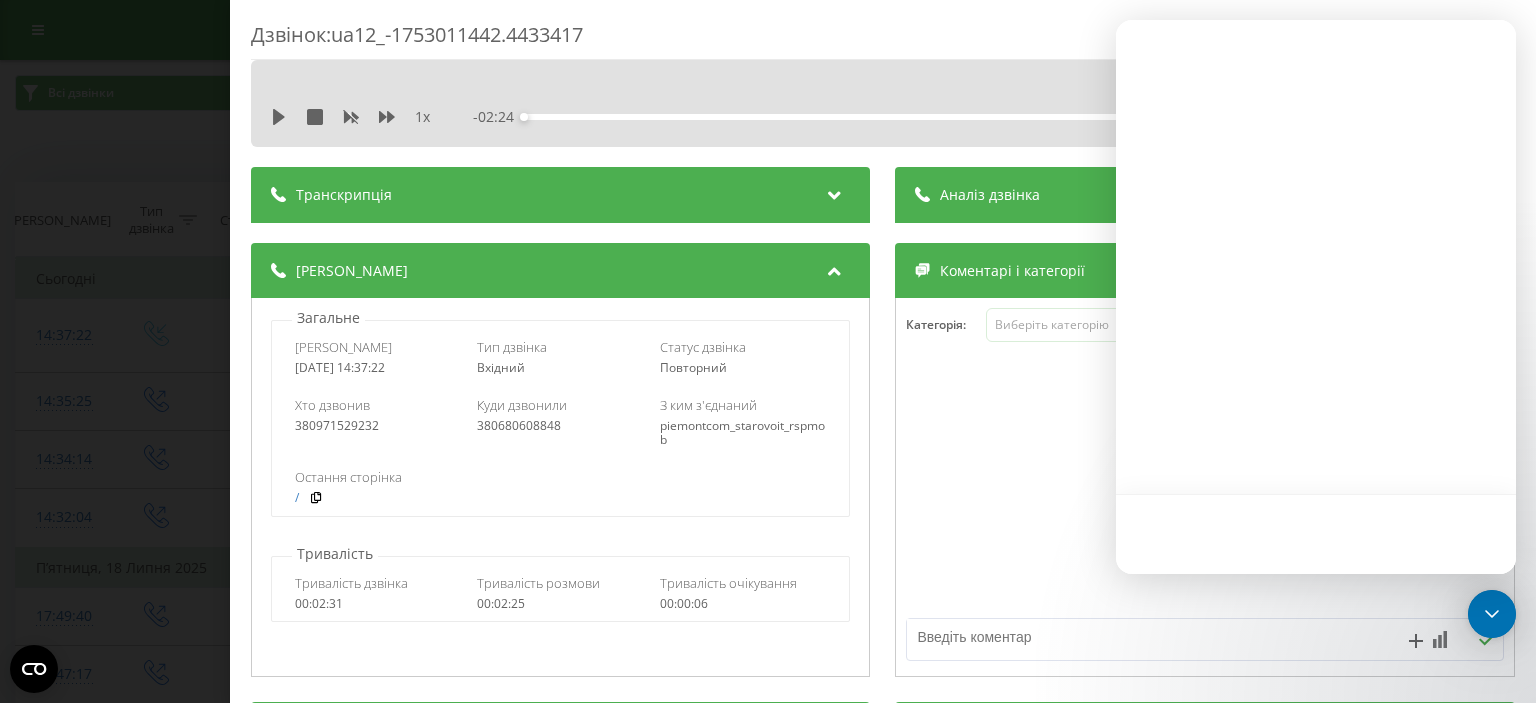 scroll, scrollTop: 0, scrollLeft: 0, axis: both 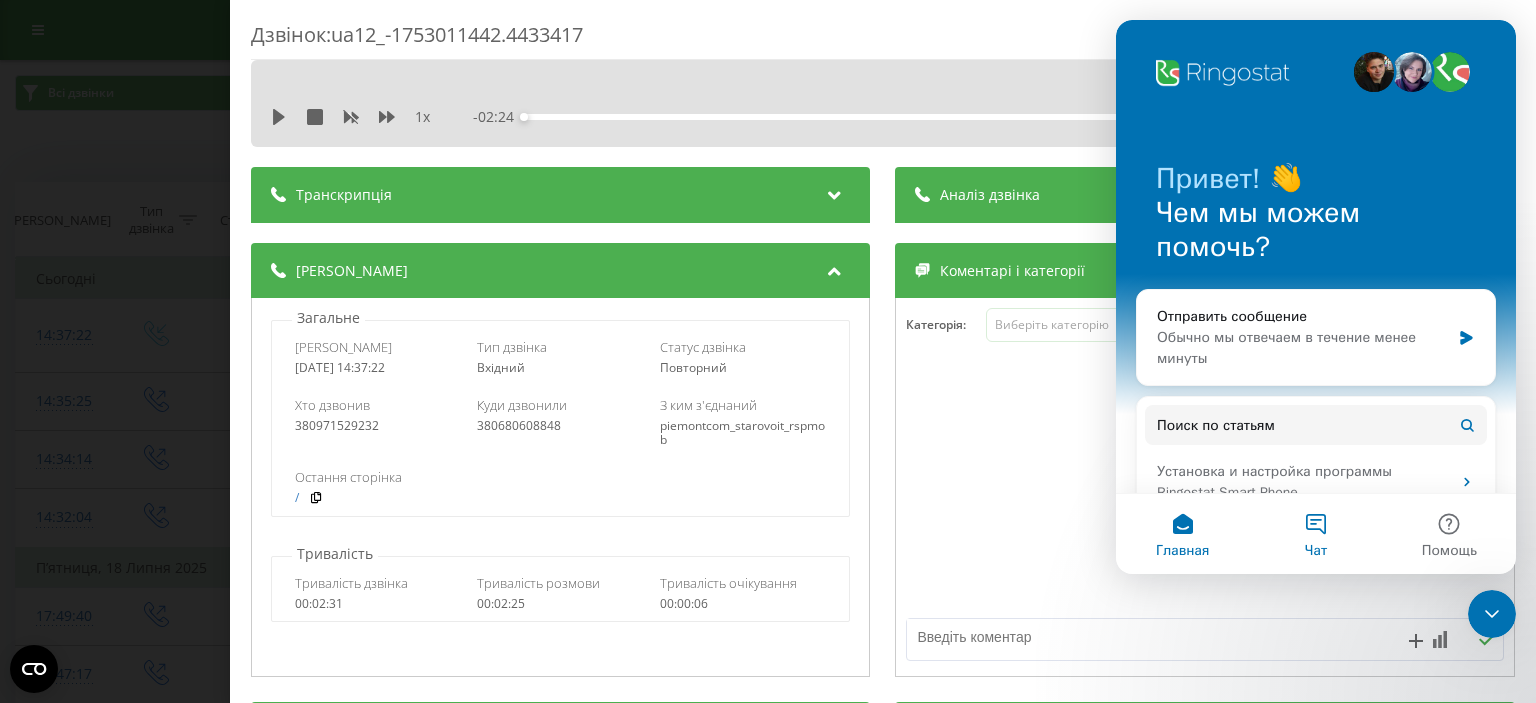 click on "Чат" at bounding box center [1315, 534] 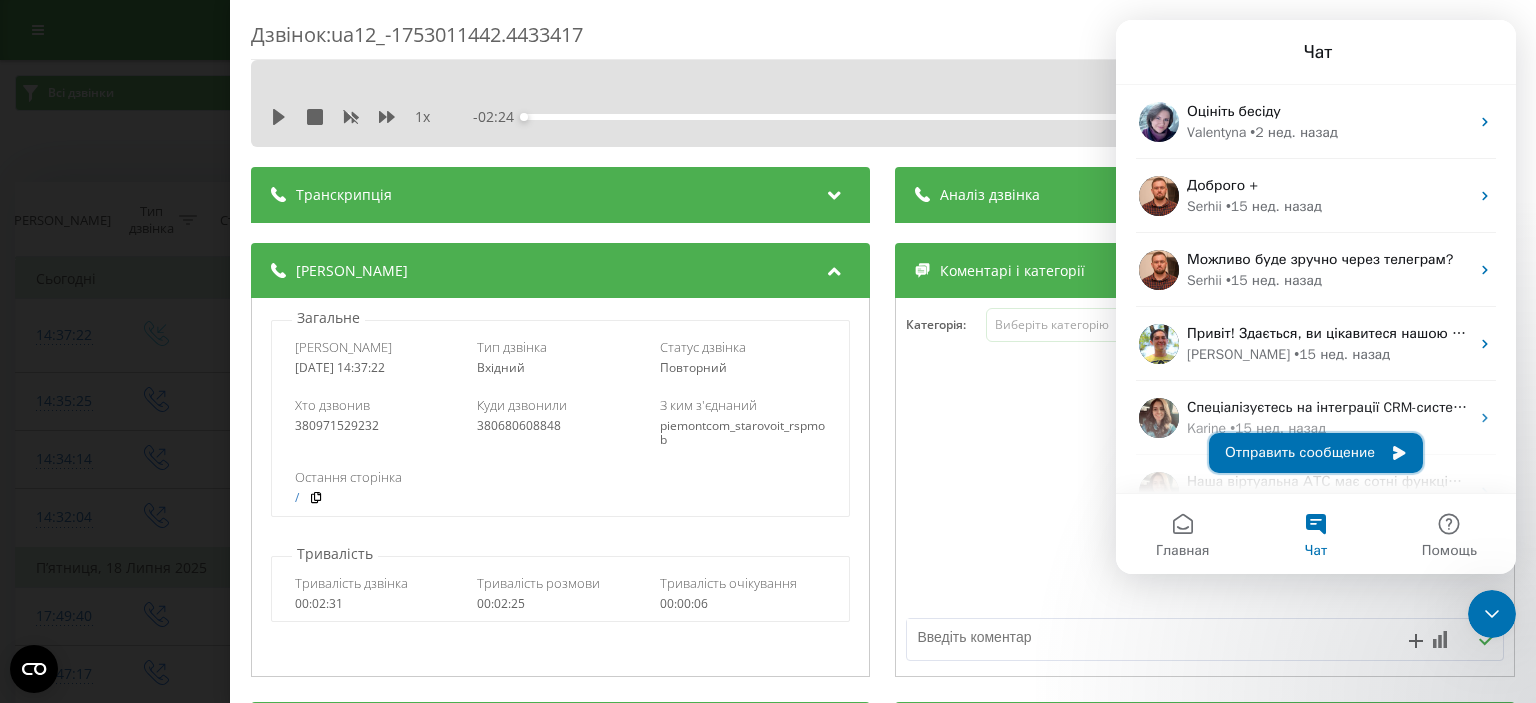 click on "Отправить сообщение" at bounding box center (1316, 453) 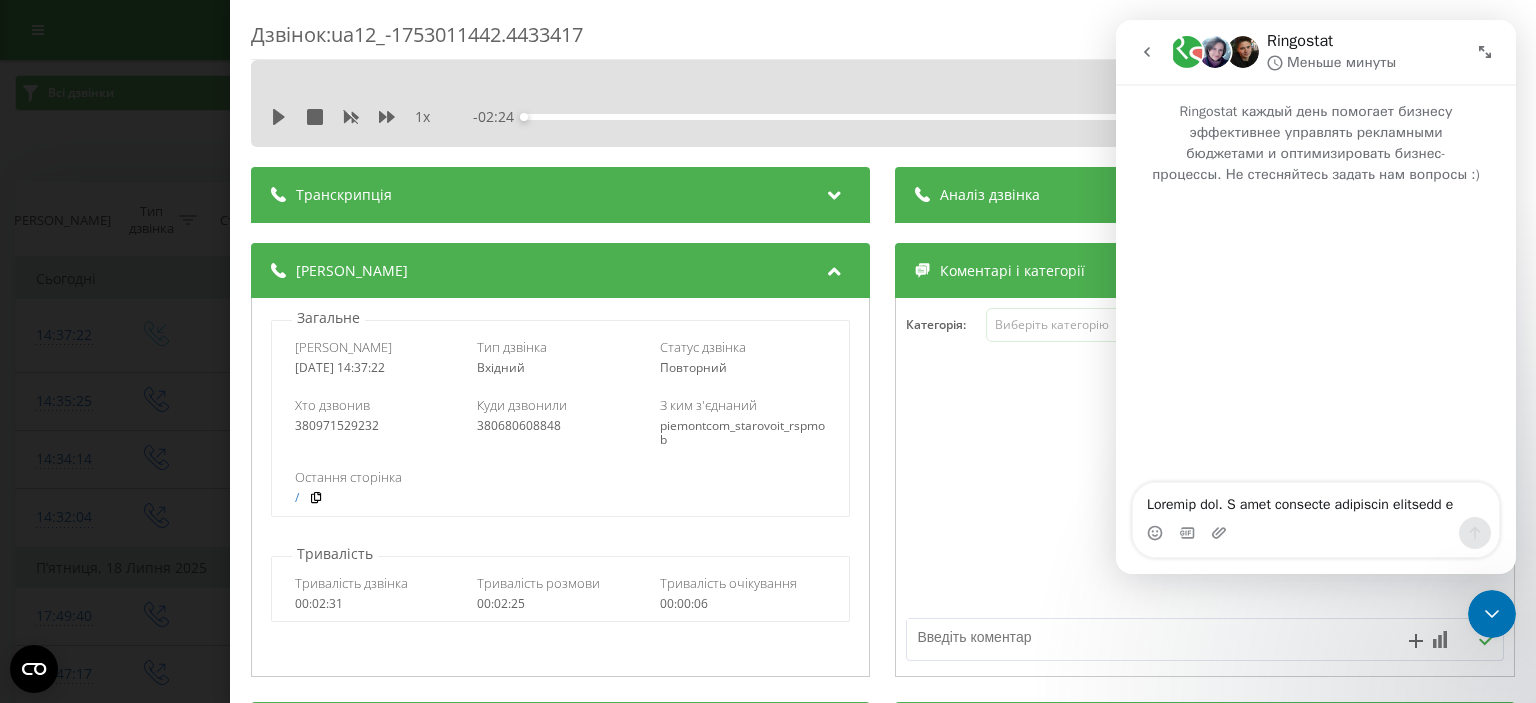 scroll, scrollTop: 1093, scrollLeft: 0, axis: vertical 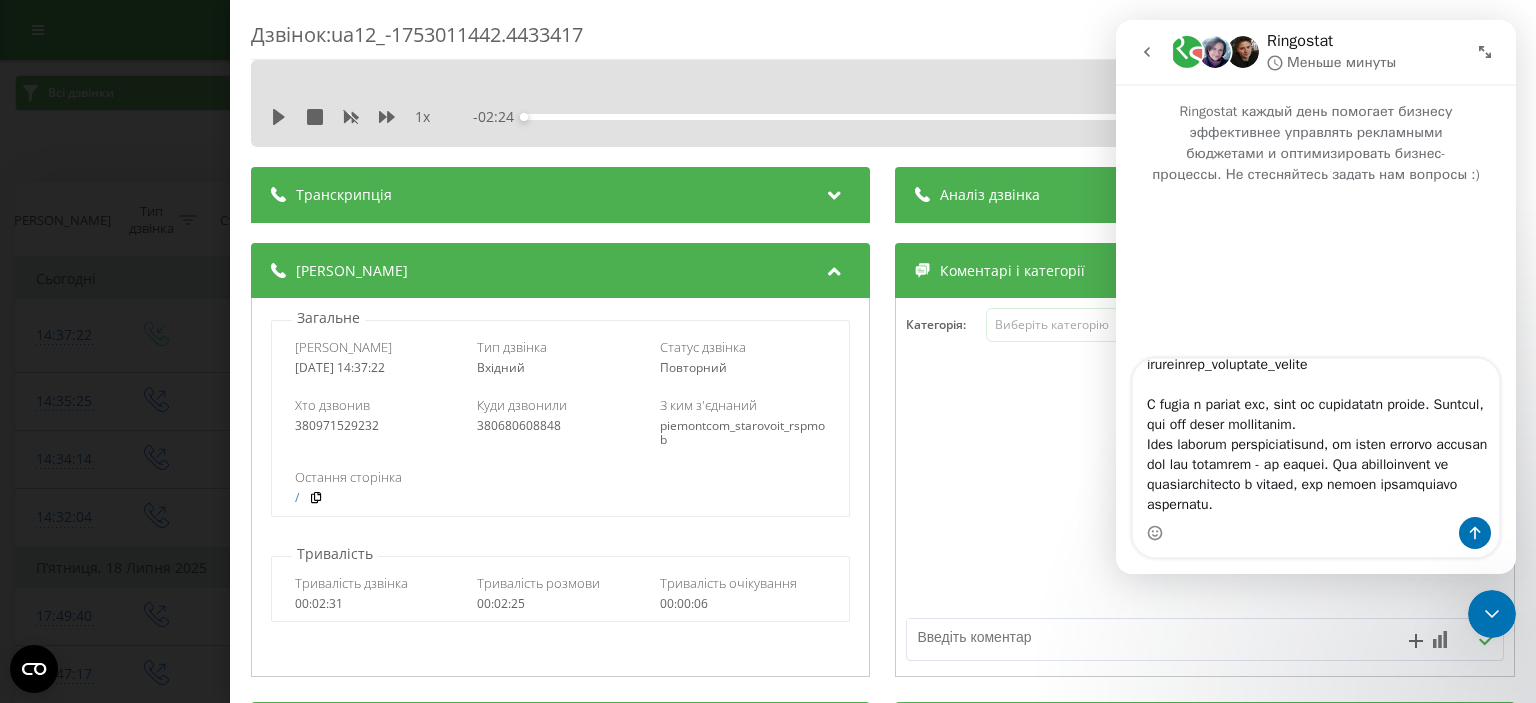 type on "Доброго дня. В мене постійно виникають труднощі з вашою компанією і абсрудним просто ставленням по вирішенню питань.
Спочатку я жалівся на переадресацію по номеру та якість - виявилось що проблема з кейсрм - окей вимкнули переадресацію. Тепер дзвінок доходе.
По факту - якість ніяк не покращилась.
Дзвоне ваш супорт Дмитро 0734080478 в 16.38 - мені сповіщається, шо все добре зі зв'язком.
Питаю, ви все ок, що зараз ви можете підтвердити якість? (це дзвінок від вашого супорту на мій власний номер 0971529232).
Кілька разів звязок взагалі пропав. Поістійно перерви. Я перепитав чи він з вайфай - так, тппу все стабільно. Я був в той момент на моб телефоні, де було 4 палочки жсм.
Після ього - хлопець пообіцяв передати - і все. Як в Україні в цілому, пропала підтримка.
Зараз дзвонить менеджер і каже - намагалась поговорити з клієнтом - звязок жах. Нічого не чути.
Ось деталі з клієнтом:
Дата дзвінка
2025-07-20 14:34:14
Тип дзвінка
Вихідний
Статус дзвінка
Успішний
Хто дзвонив
380680608848
Куди дзвонили
380678796..." 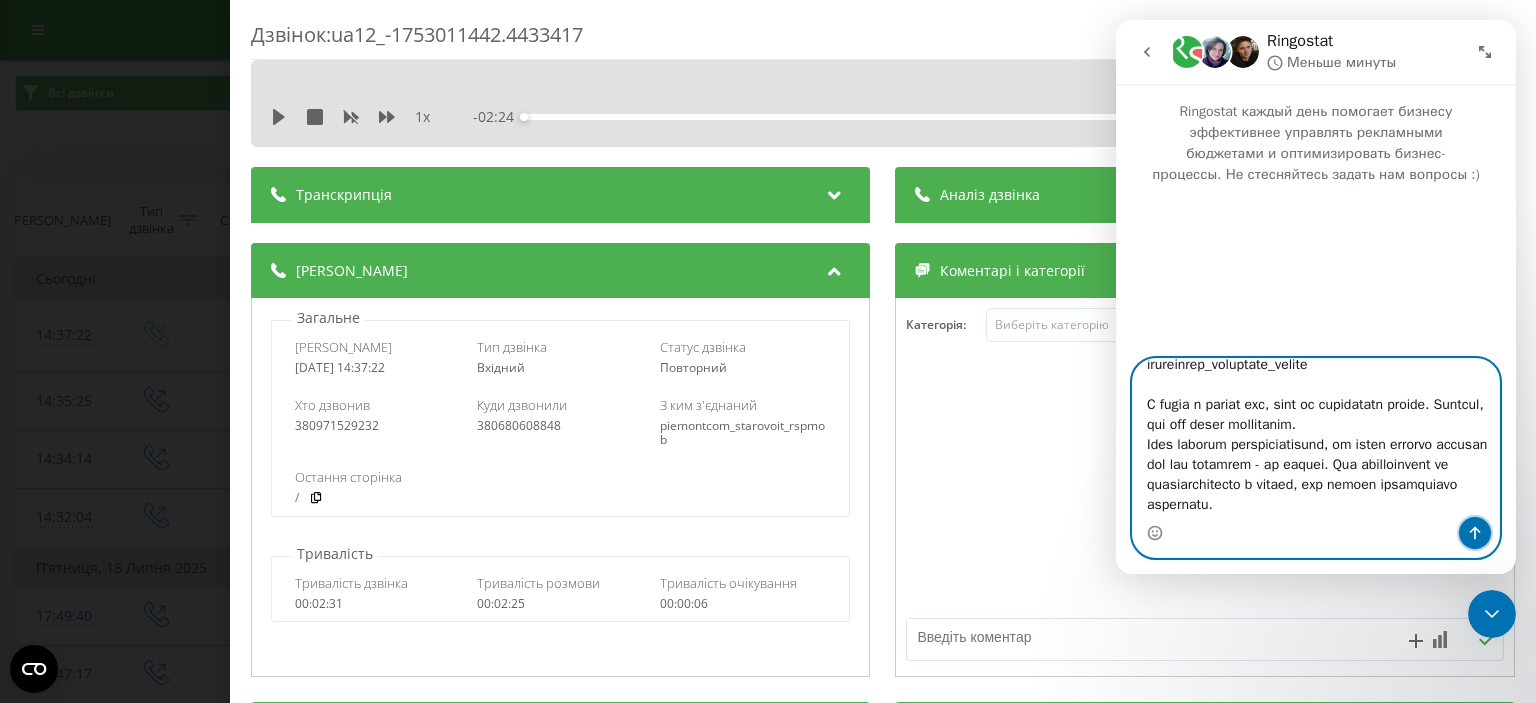 click at bounding box center (1475, 533) 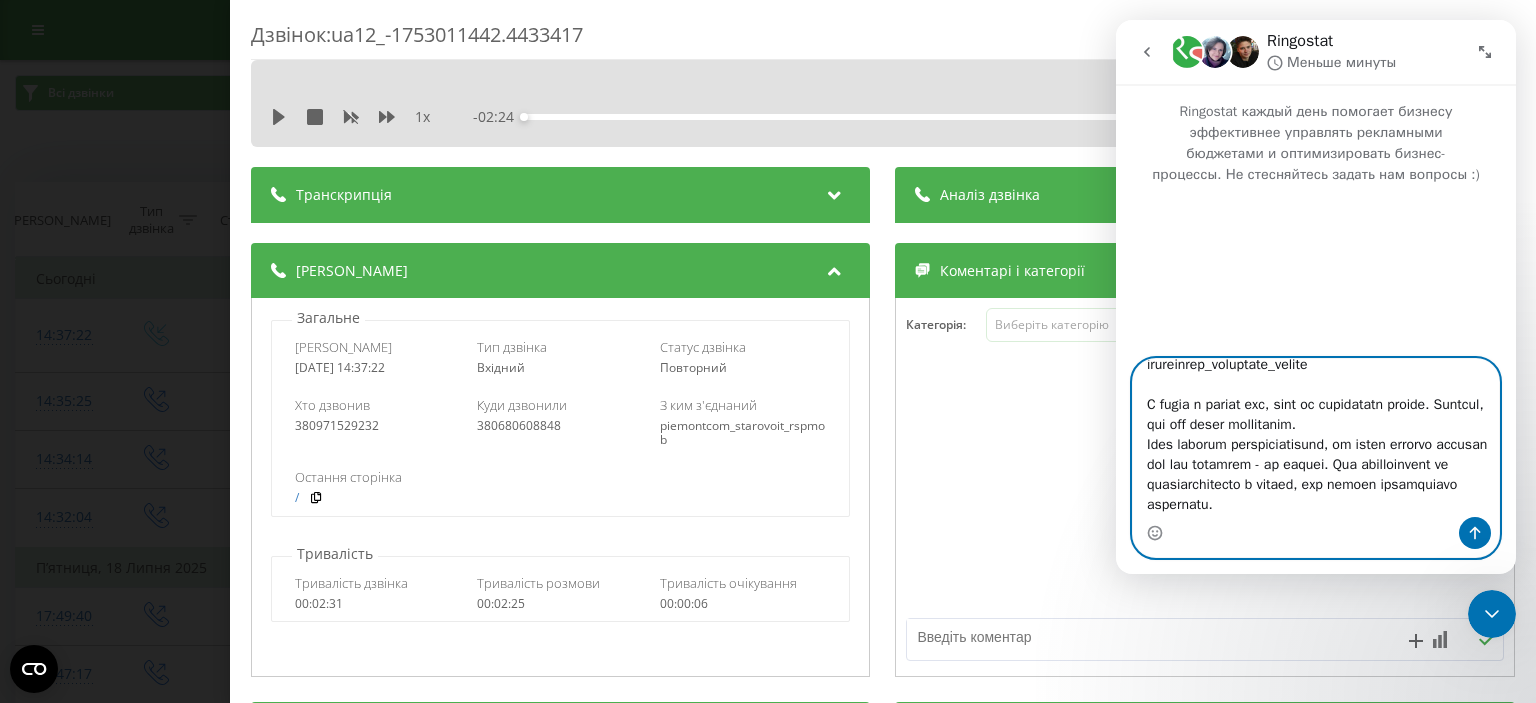 type 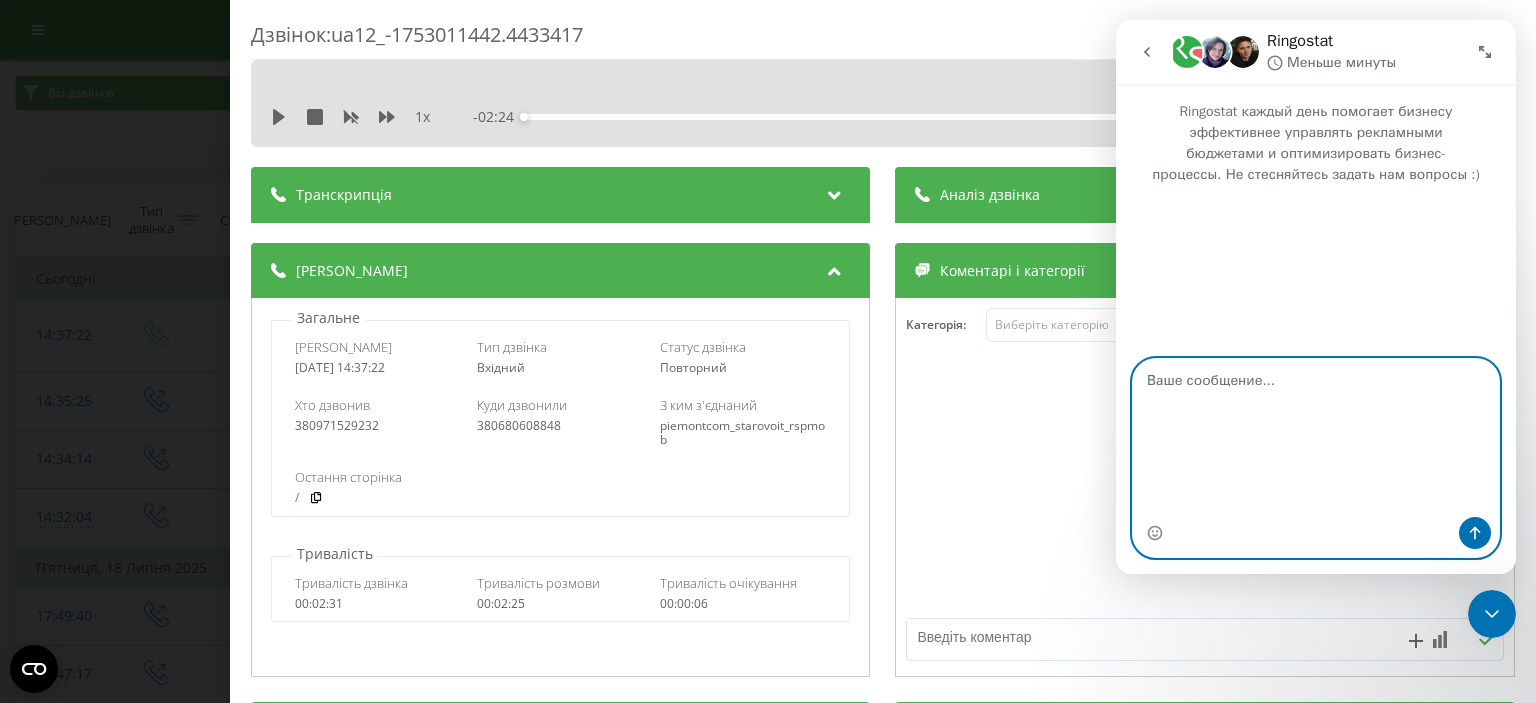 scroll, scrollTop: 0, scrollLeft: 0, axis: both 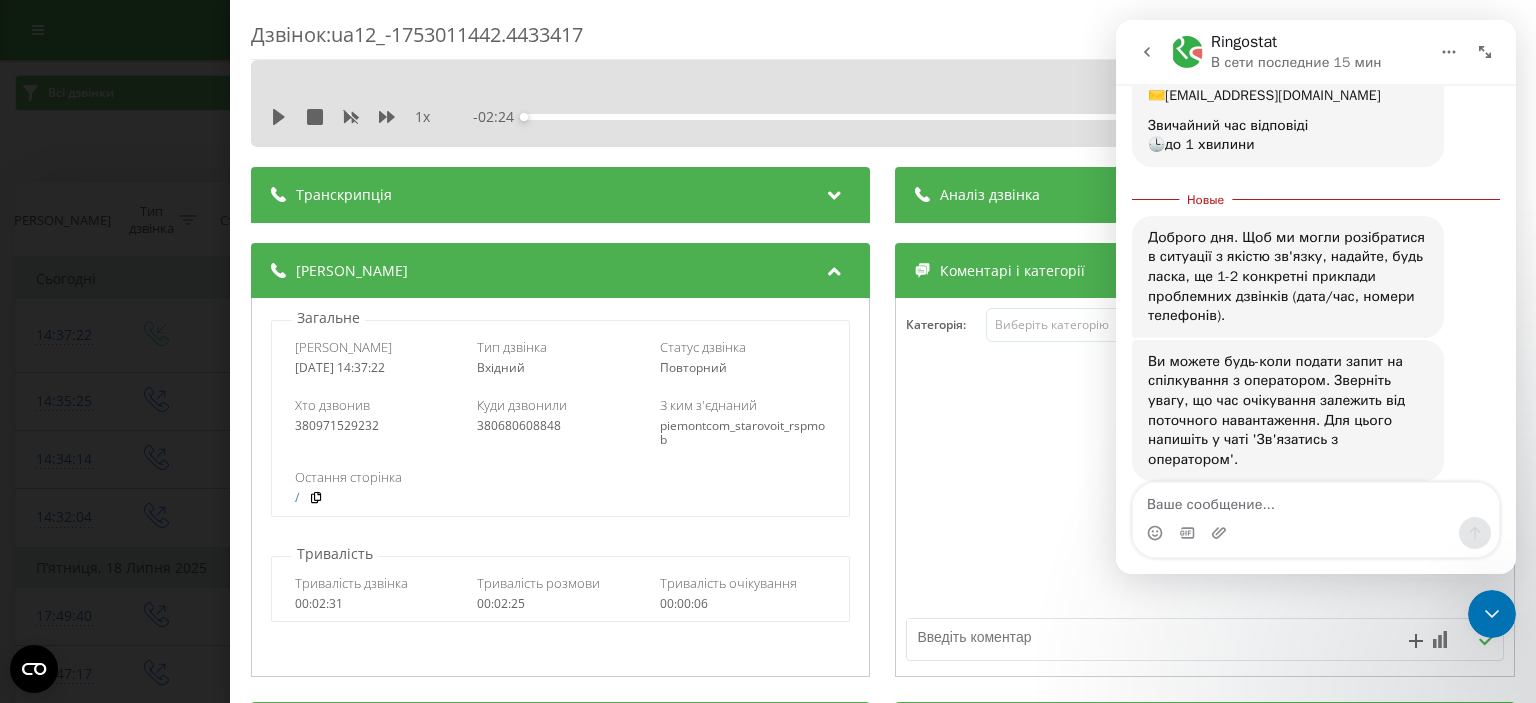 click at bounding box center (1316, 500) 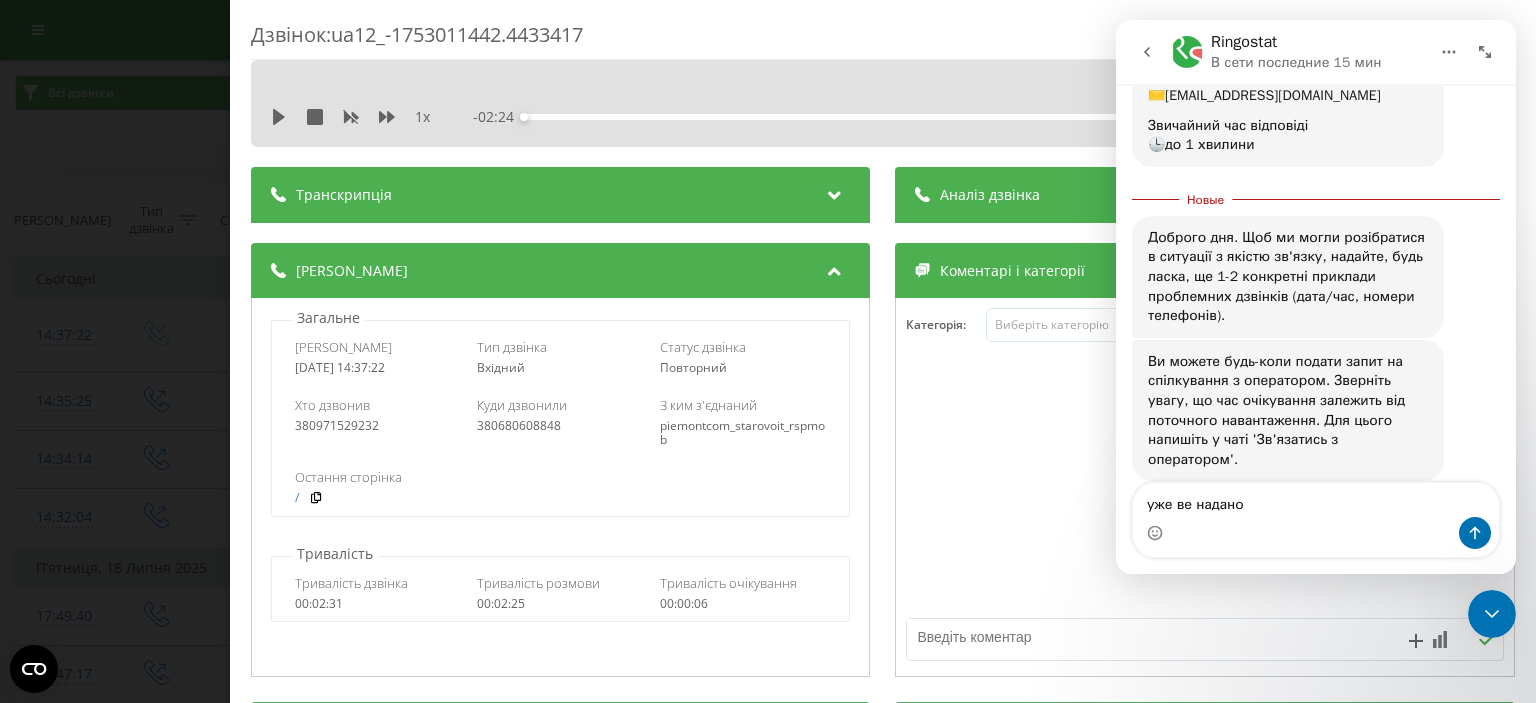 type on "уже все надано" 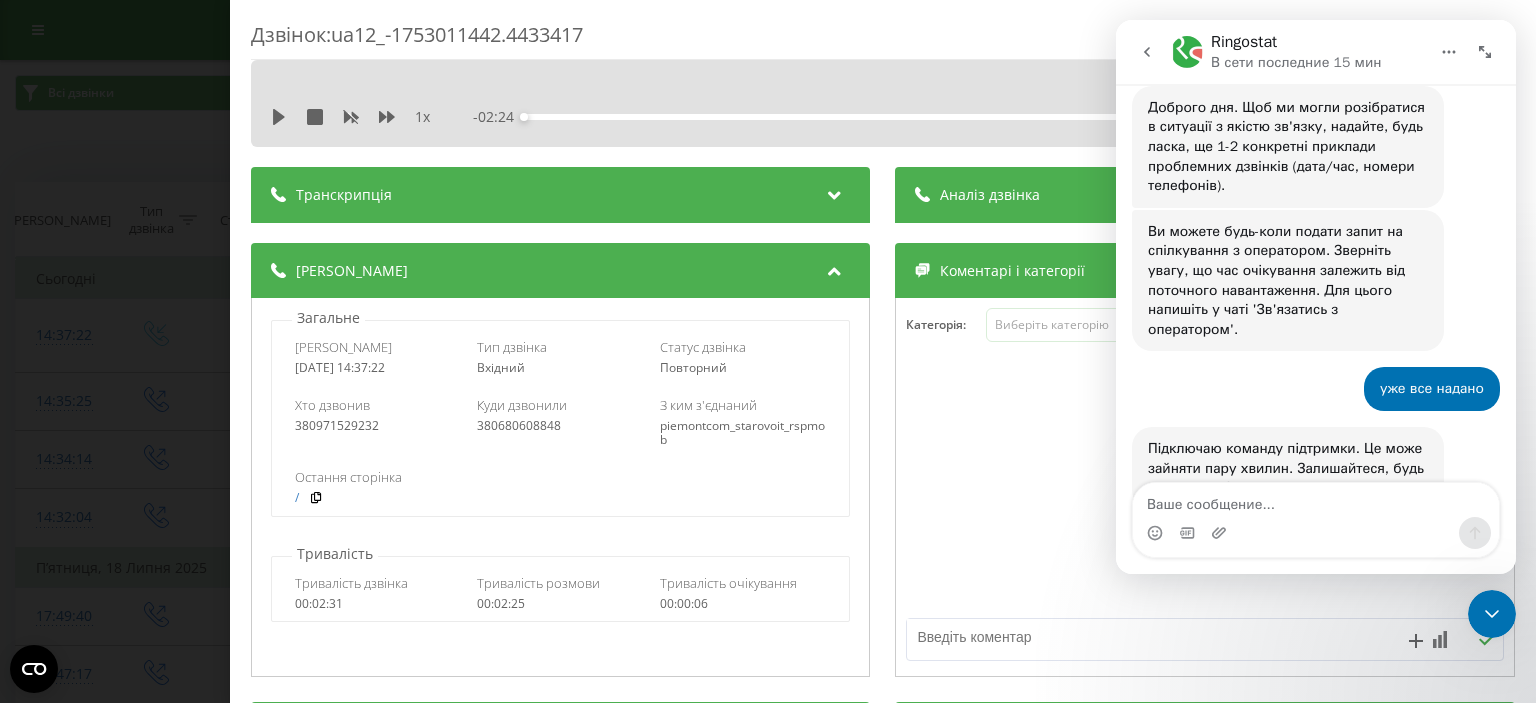 scroll, scrollTop: 1624, scrollLeft: 0, axis: vertical 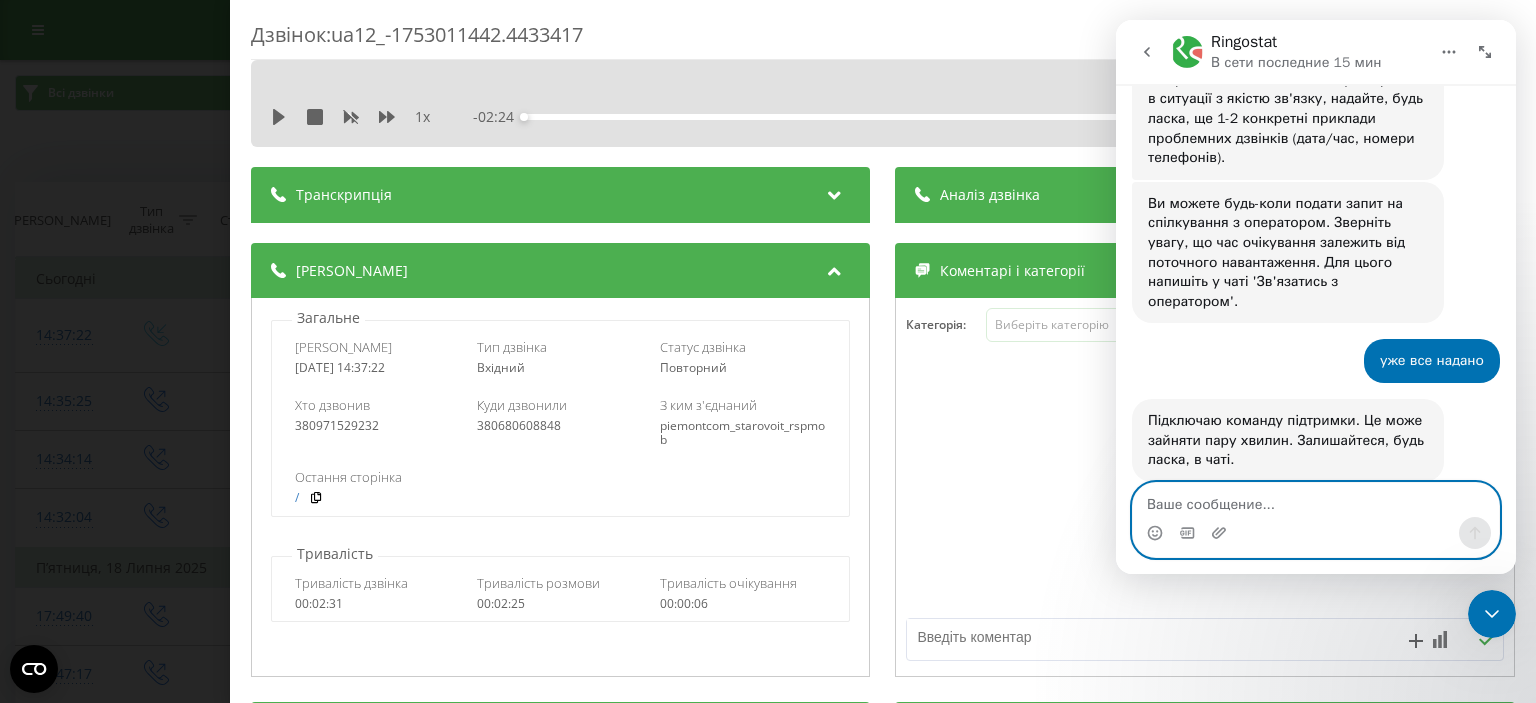 click at bounding box center [1316, 500] 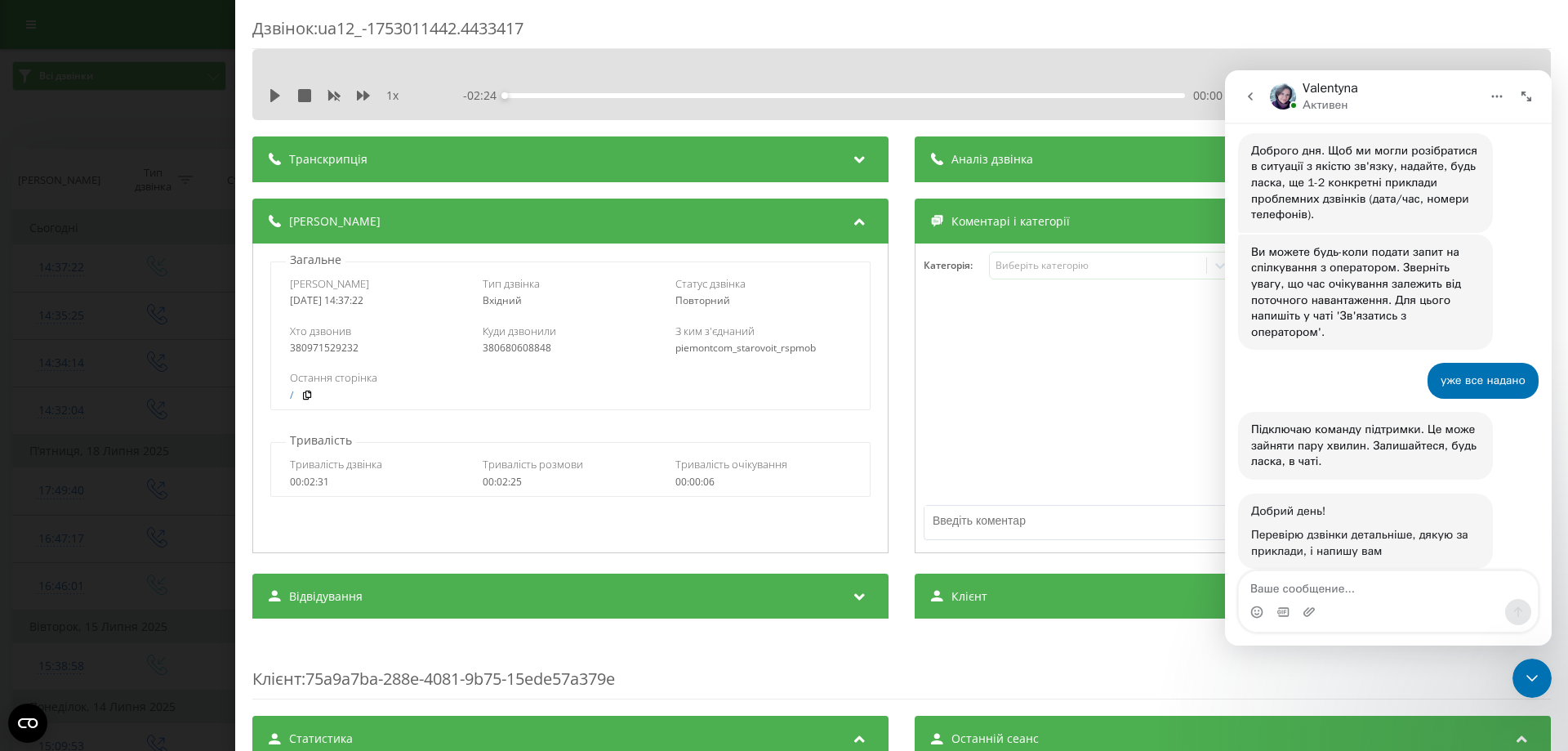 scroll, scrollTop: 1294, scrollLeft: 0, axis: vertical 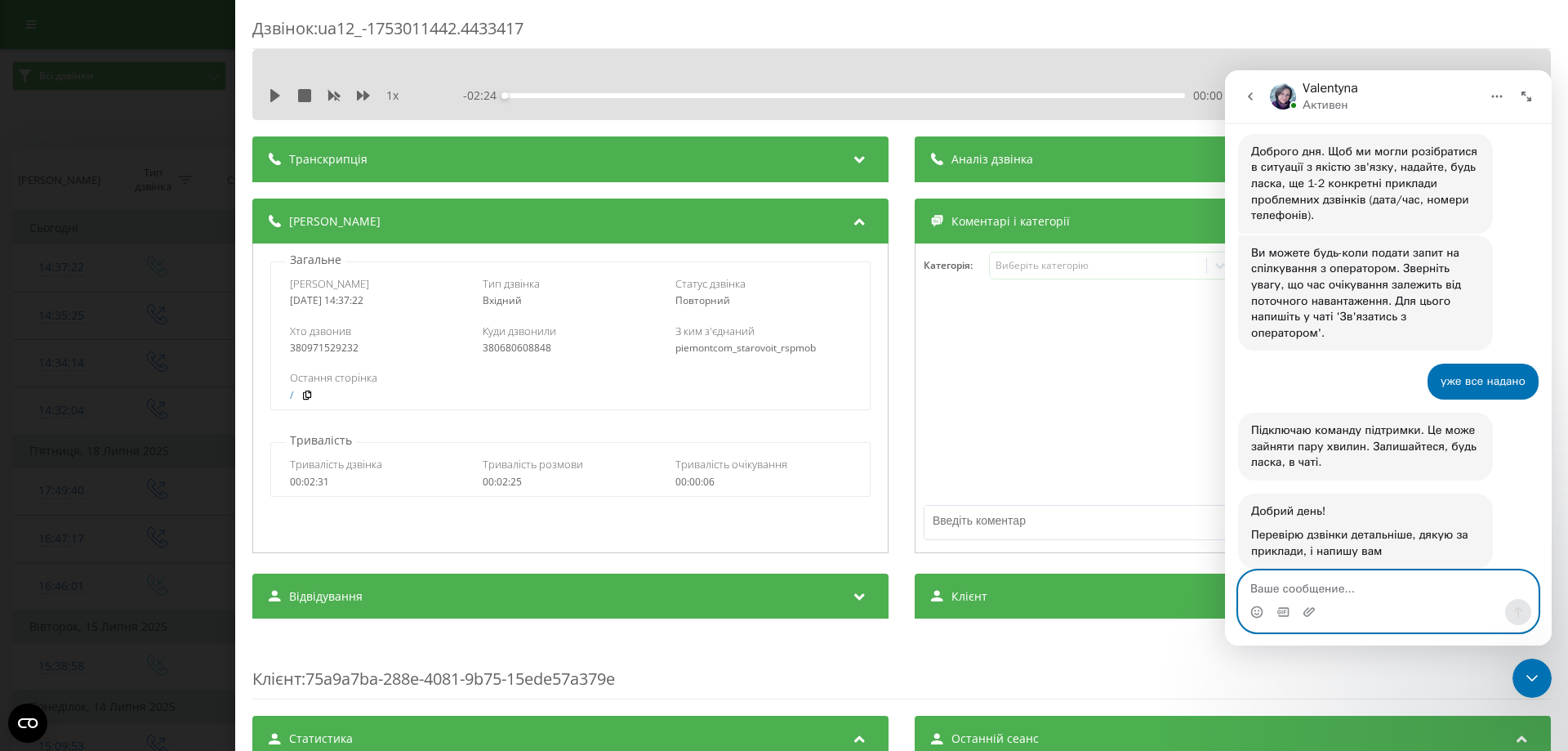 click at bounding box center (1388, 585) 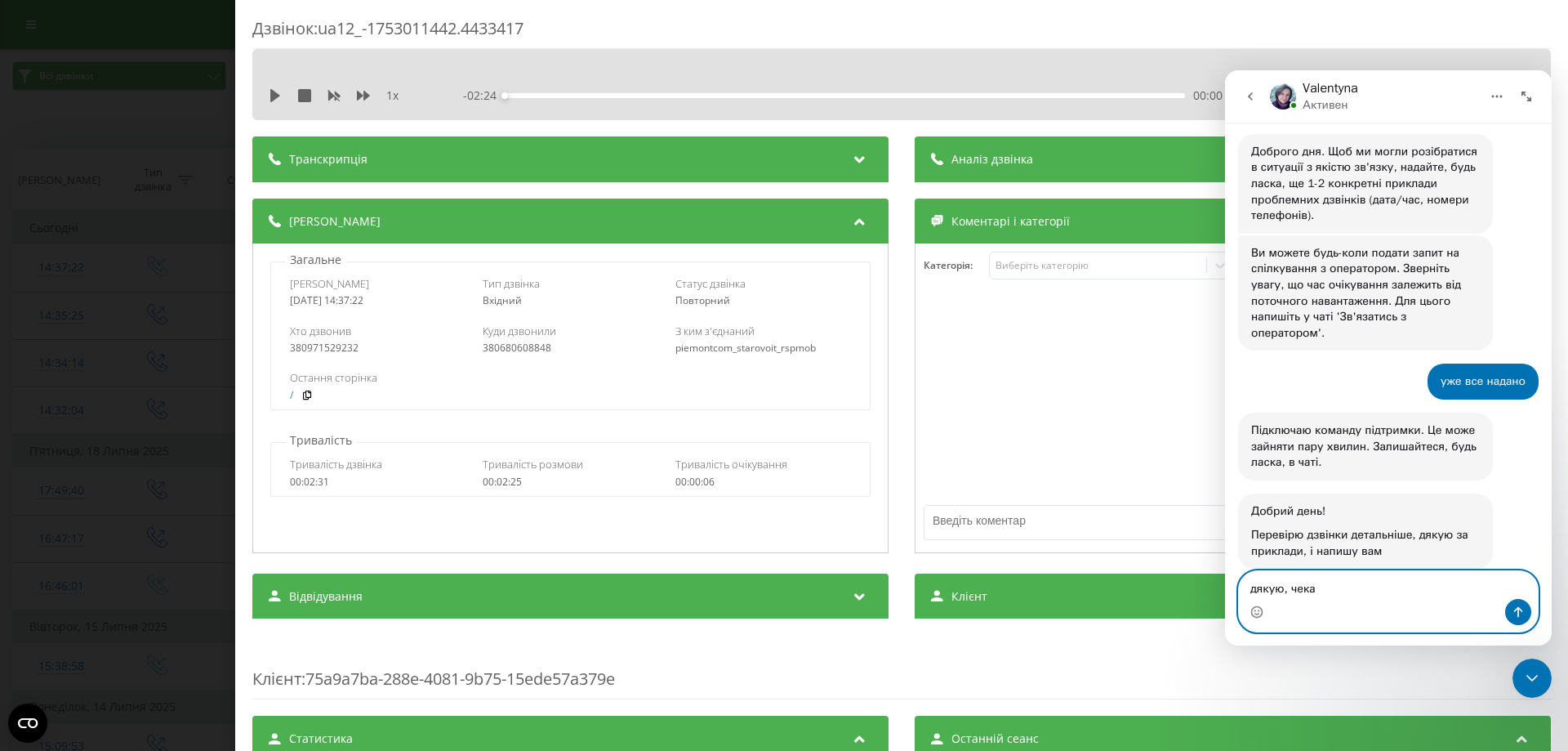 type on "дякую, чекаю" 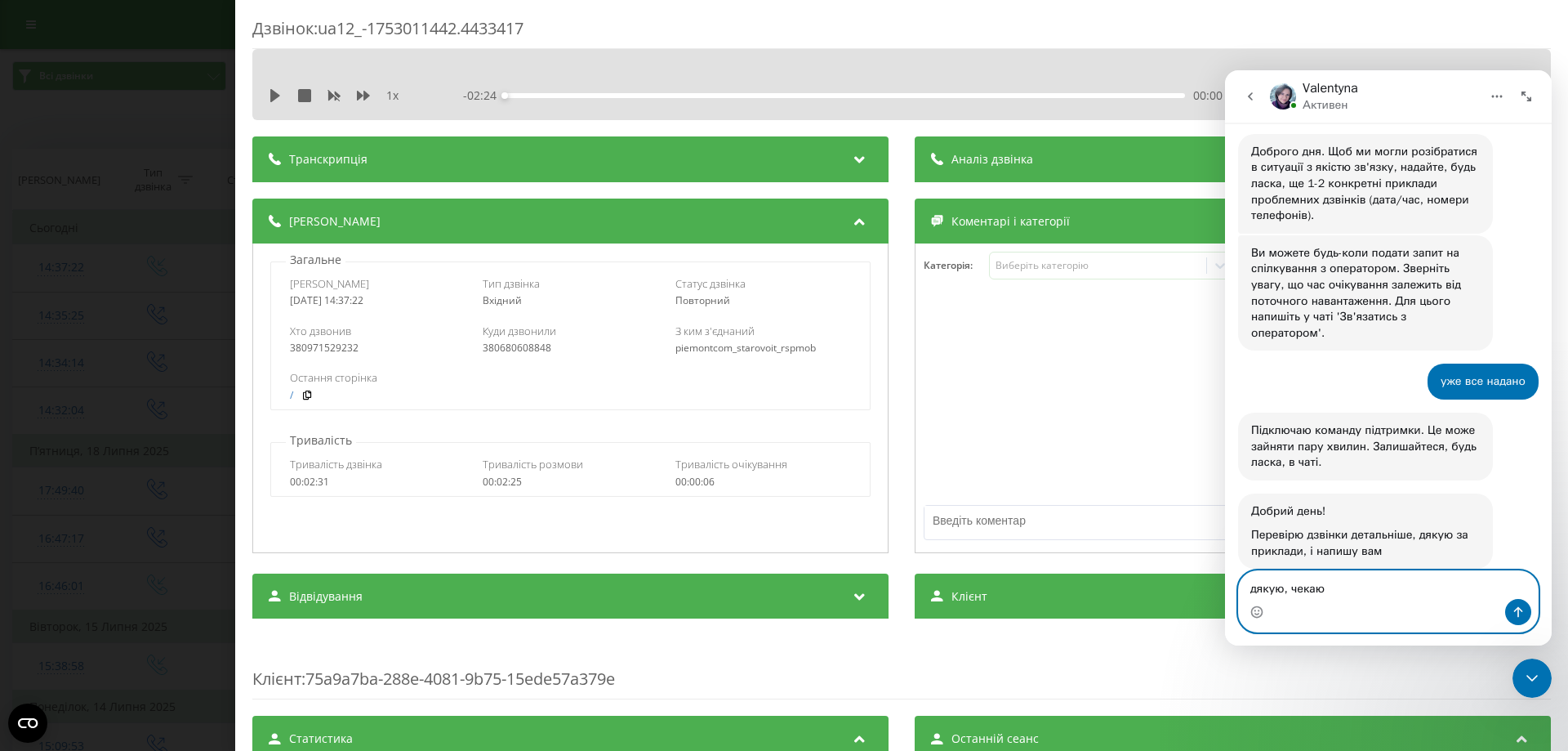 type 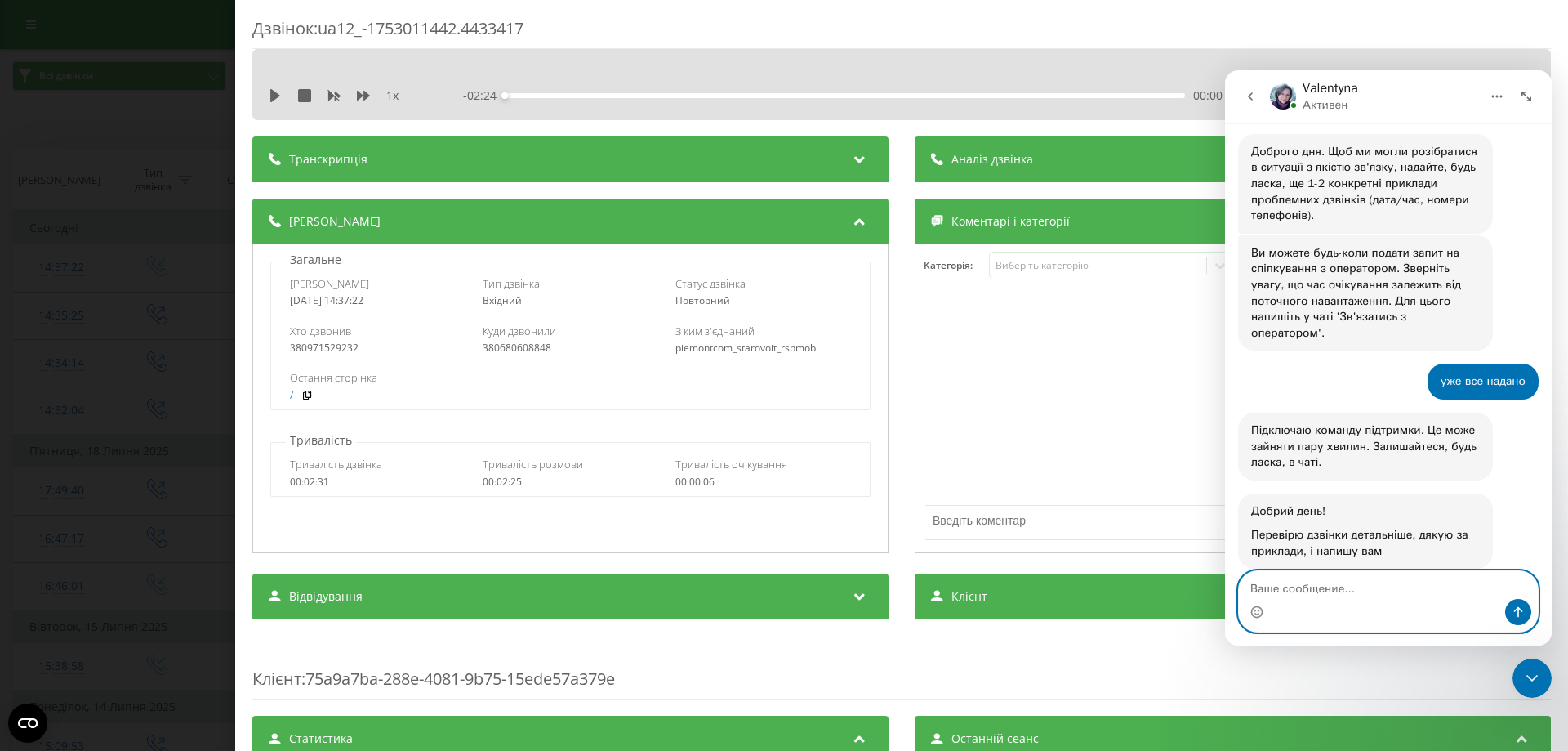 scroll, scrollTop: 1343, scrollLeft: 0, axis: vertical 